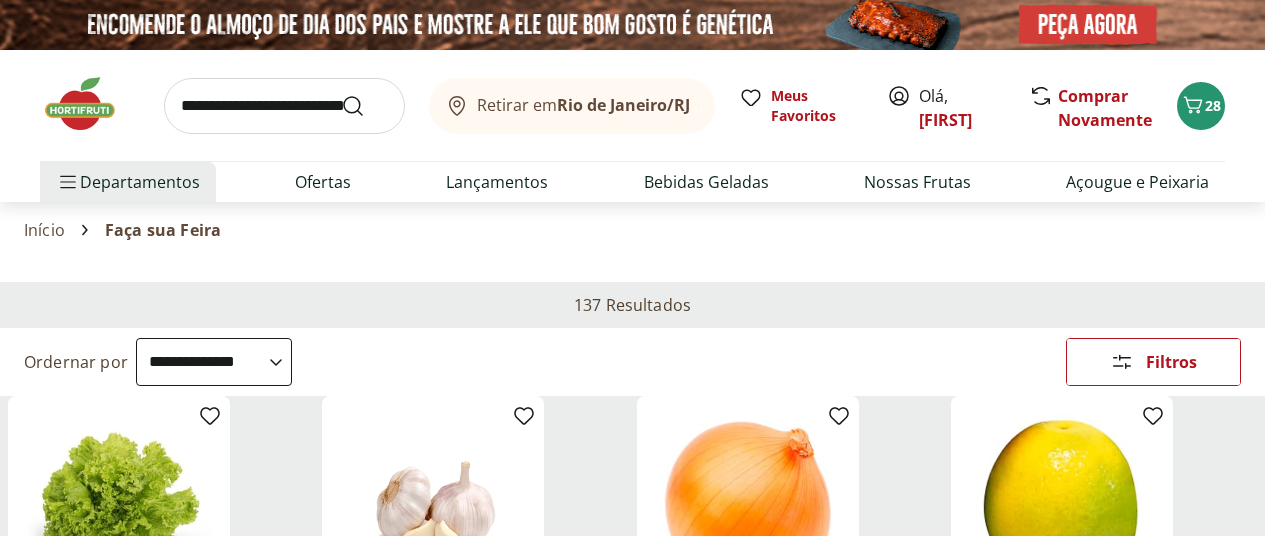 select on "**********" 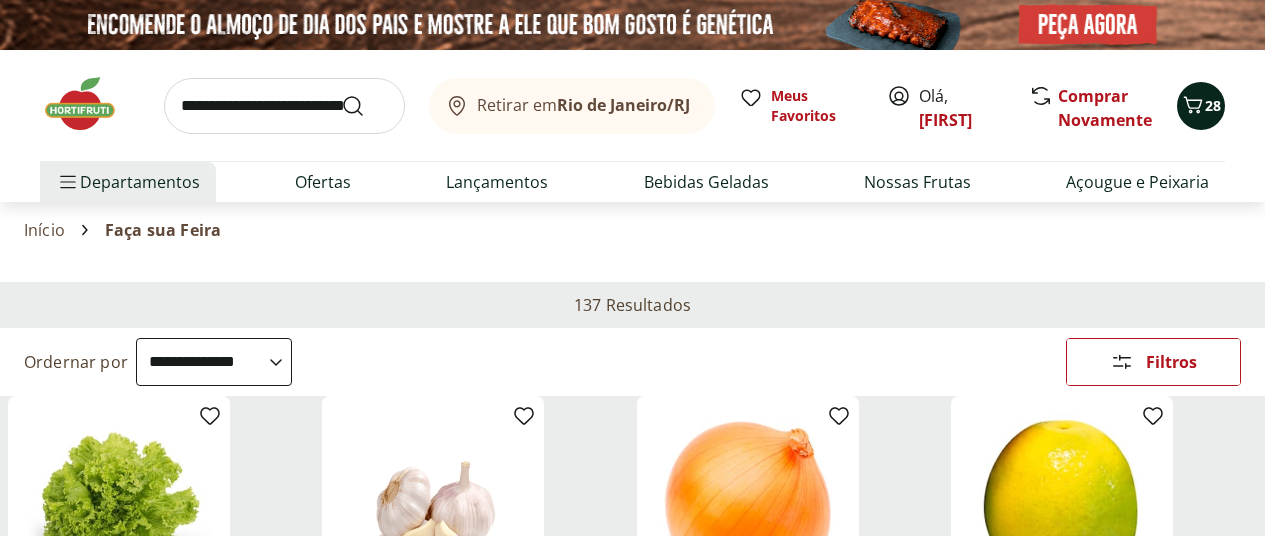 scroll, scrollTop: 5100, scrollLeft: 0, axis: vertical 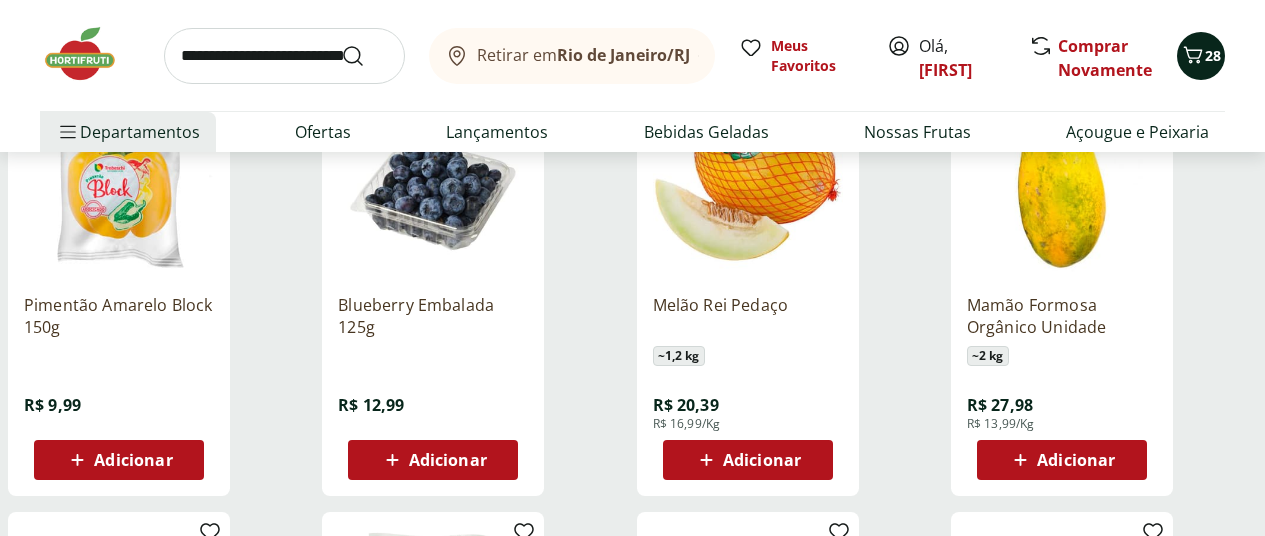 click 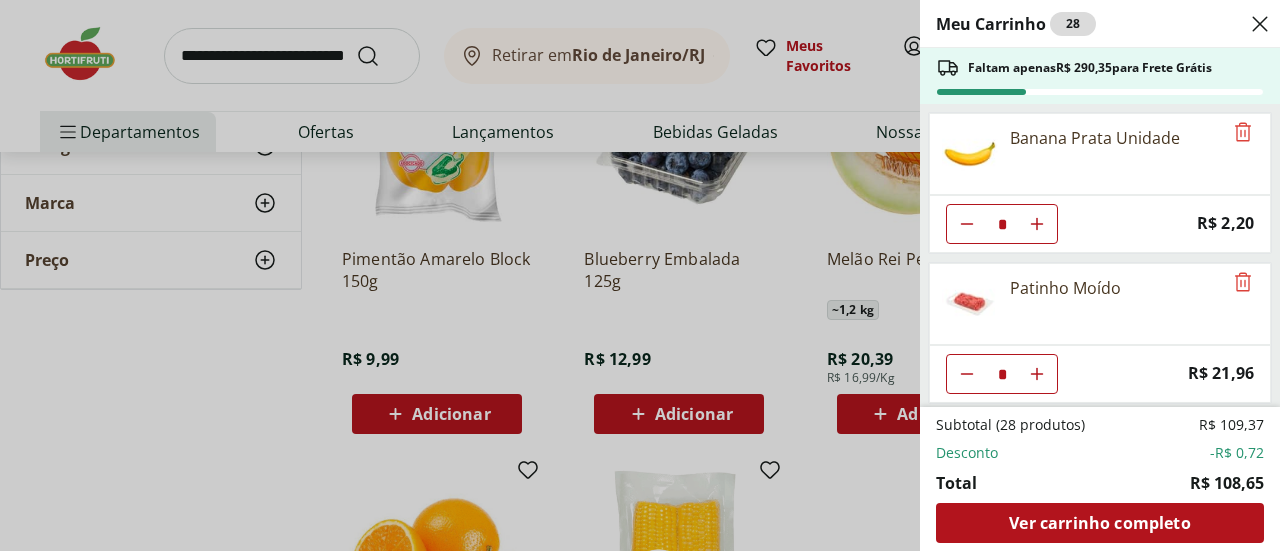 scroll, scrollTop: 400, scrollLeft: 0, axis: vertical 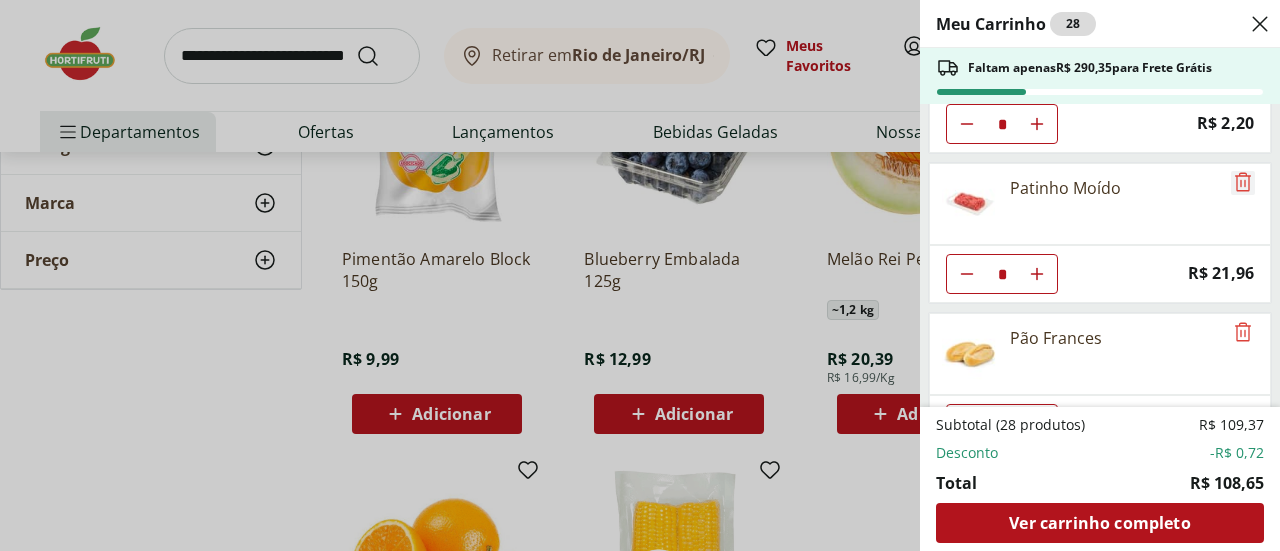 click 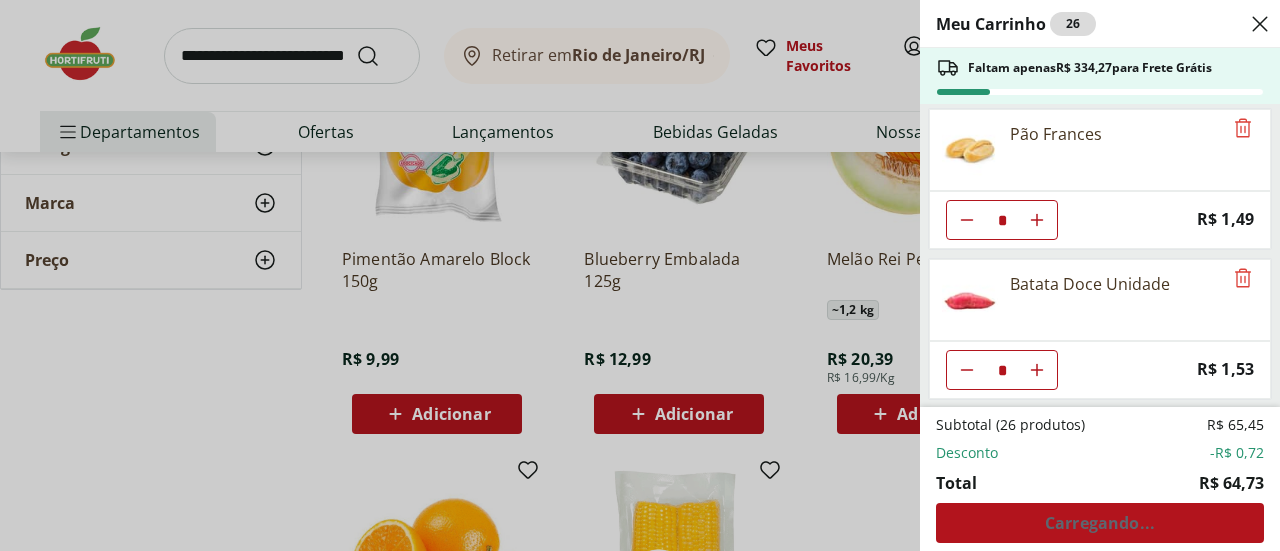 scroll, scrollTop: 500, scrollLeft: 0, axis: vertical 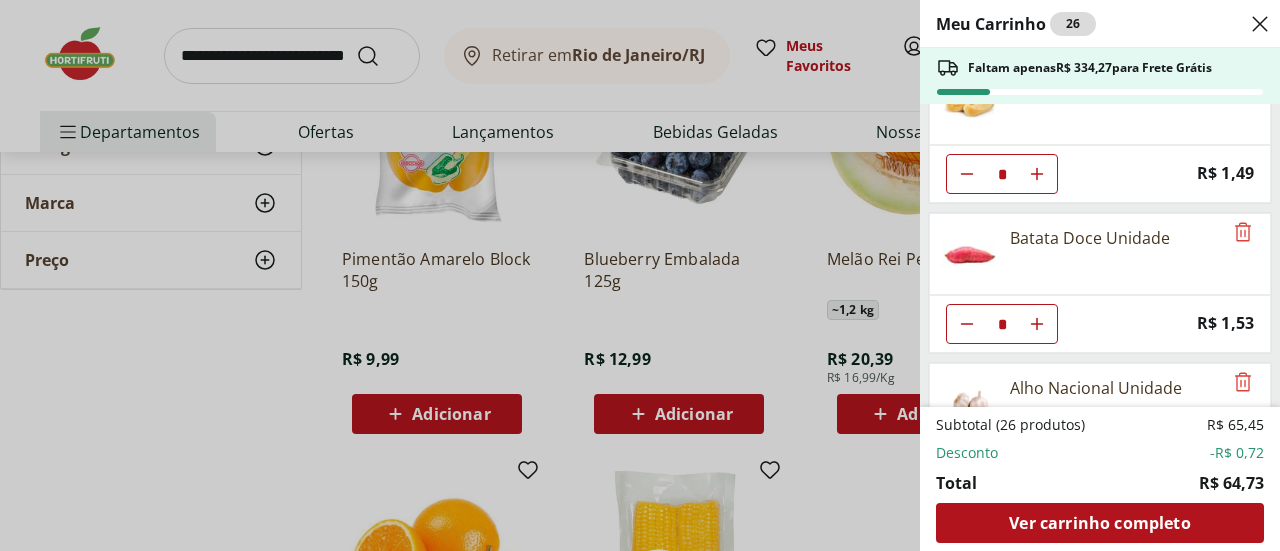 click 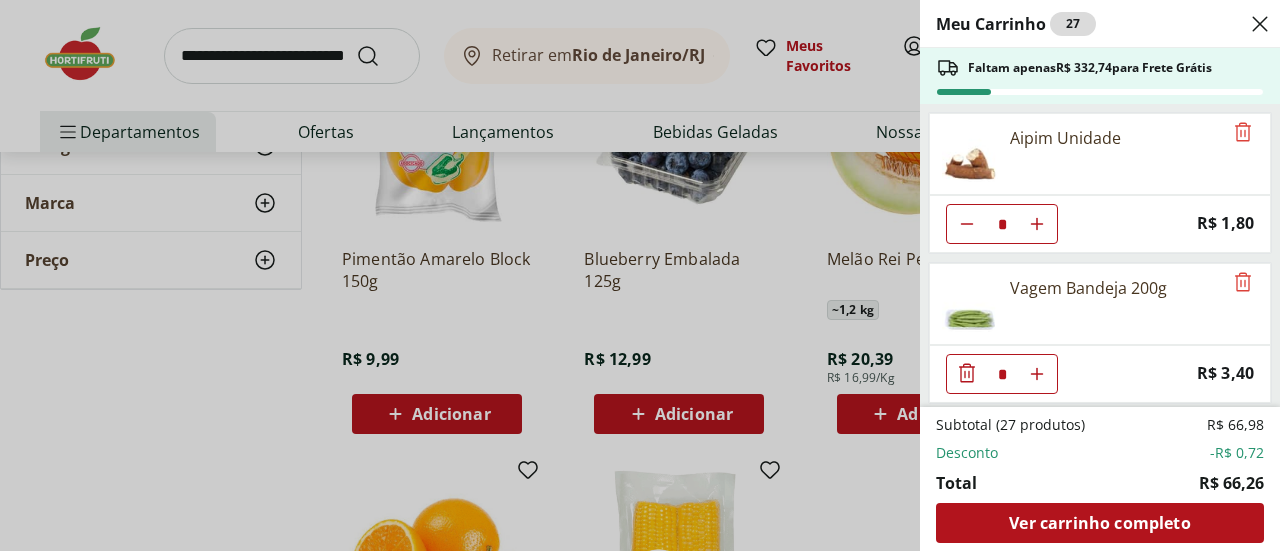 scroll, scrollTop: 905, scrollLeft: 0, axis: vertical 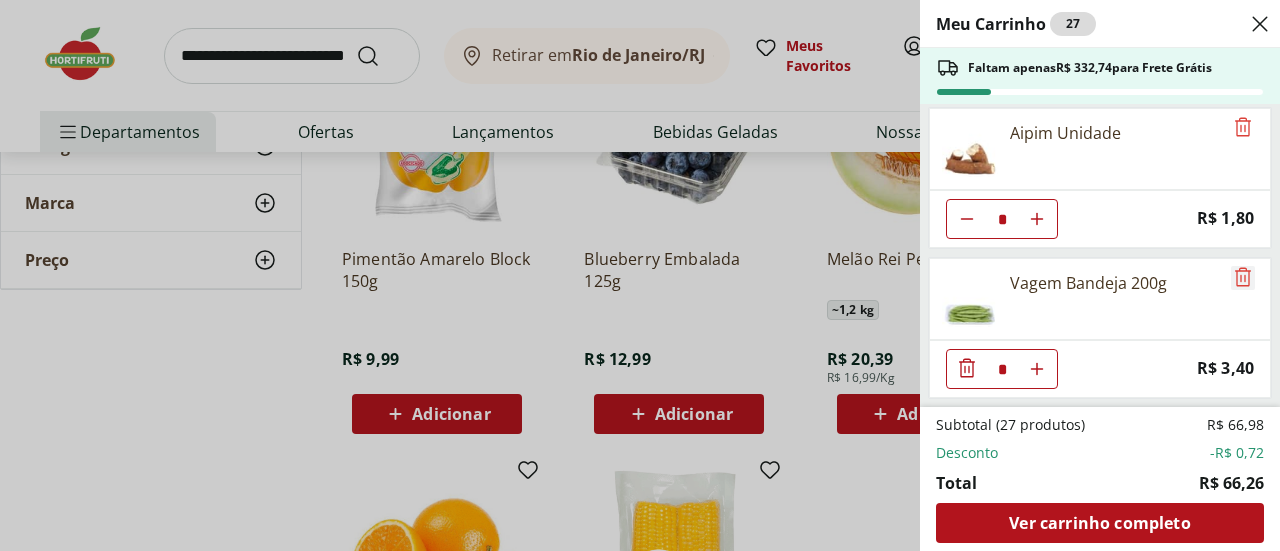 click 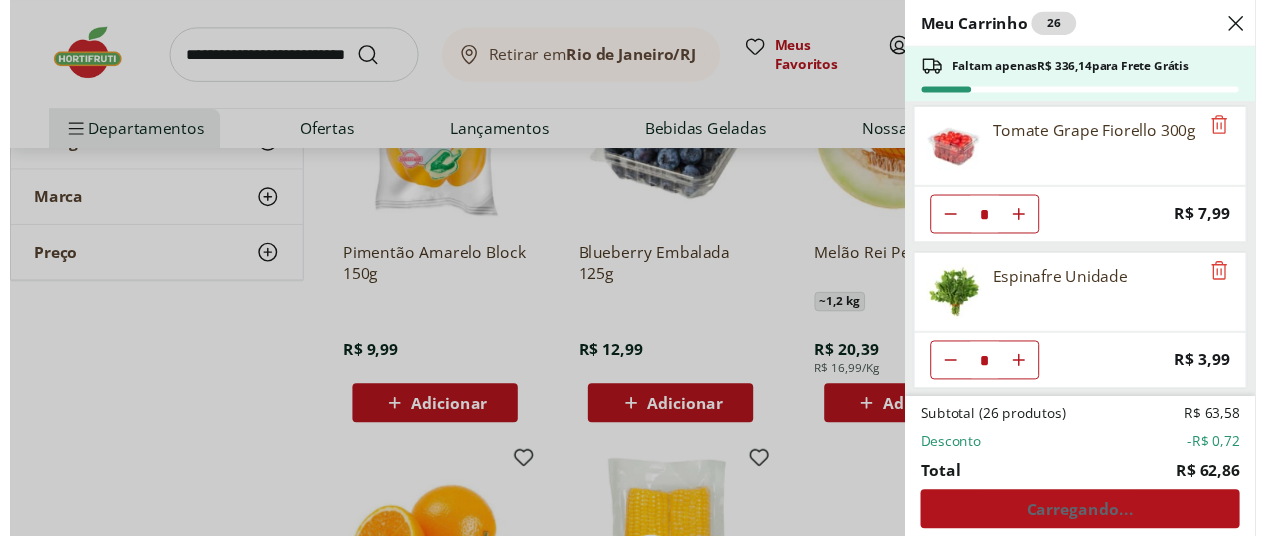 scroll, scrollTop: 0, scrollLeft: 0, axis: both 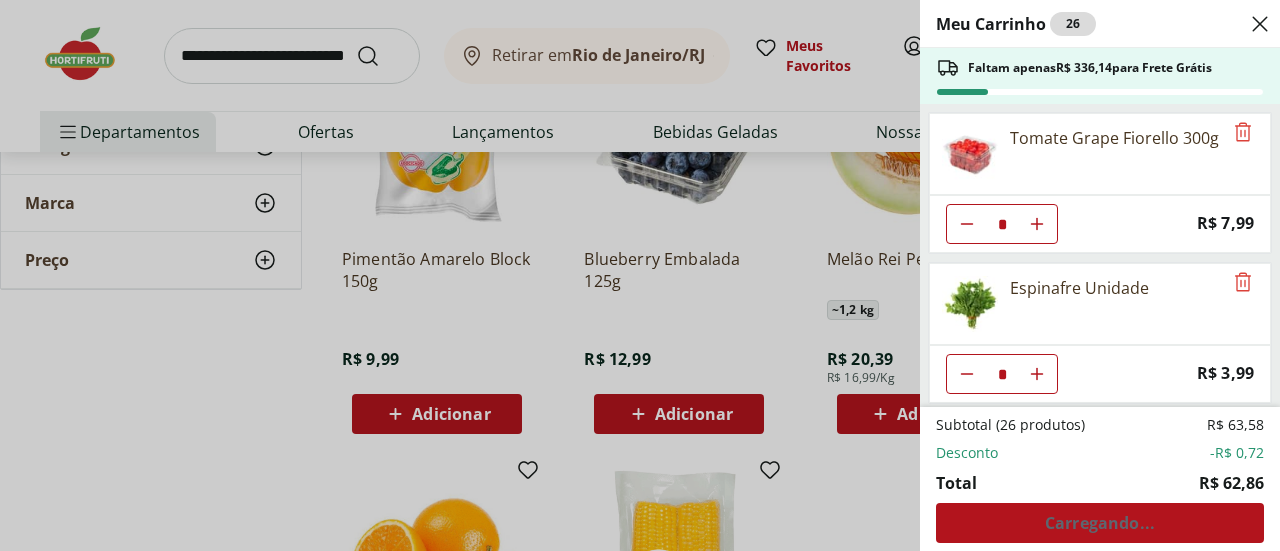 click on "Meu Carrinho 26 Faltam apenas  R$ 336,14  para Frete Grátis Tomate Grape Fiorello 300g * Price: R$ 7,99 Espinafre Unidade * Price: R$ 3,99 Banana Prata Unidade * Price: R$ 2,20 Pão Frances * Price: R$ 1,49 Batata Doce Unidade * Price: R$ 1,53 Alho Nacional Unidade * Original price: R$ 2,03 Price: R$ 1,79 Aipim Unidade * Price: R$ 1,80 Subtotal (26 produtos) R$ 63,58 Desconto -R$ 0,72 Total R$ 62,86 Carregando..." at bounding box center [640, 275] 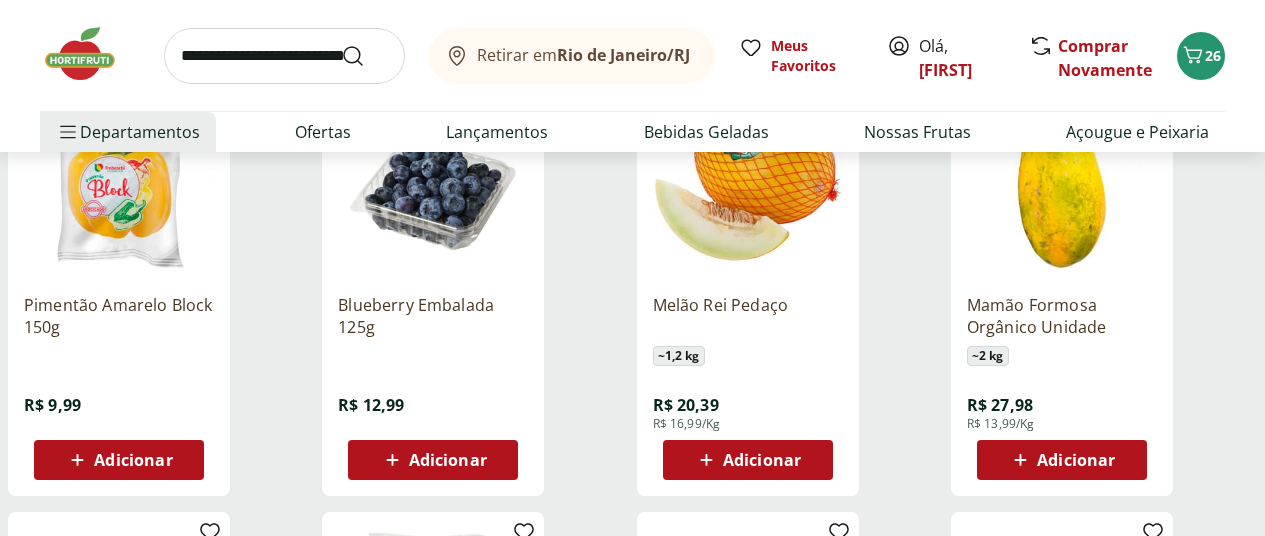 click at bounding box center [284, 56] 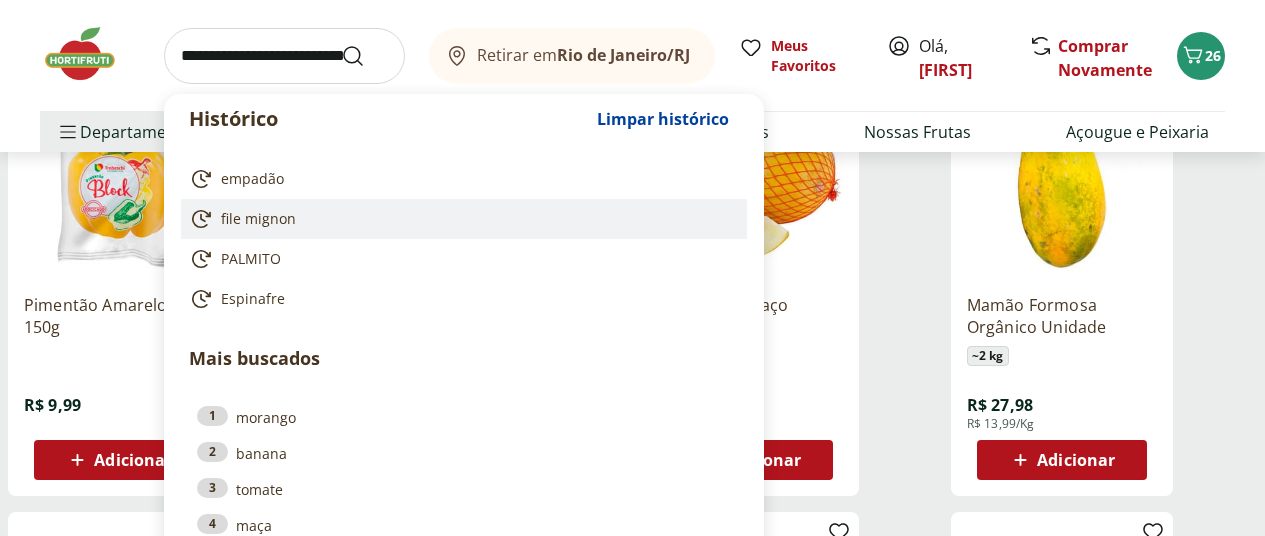 click on "file mignon" at bounding box center [258, 219] 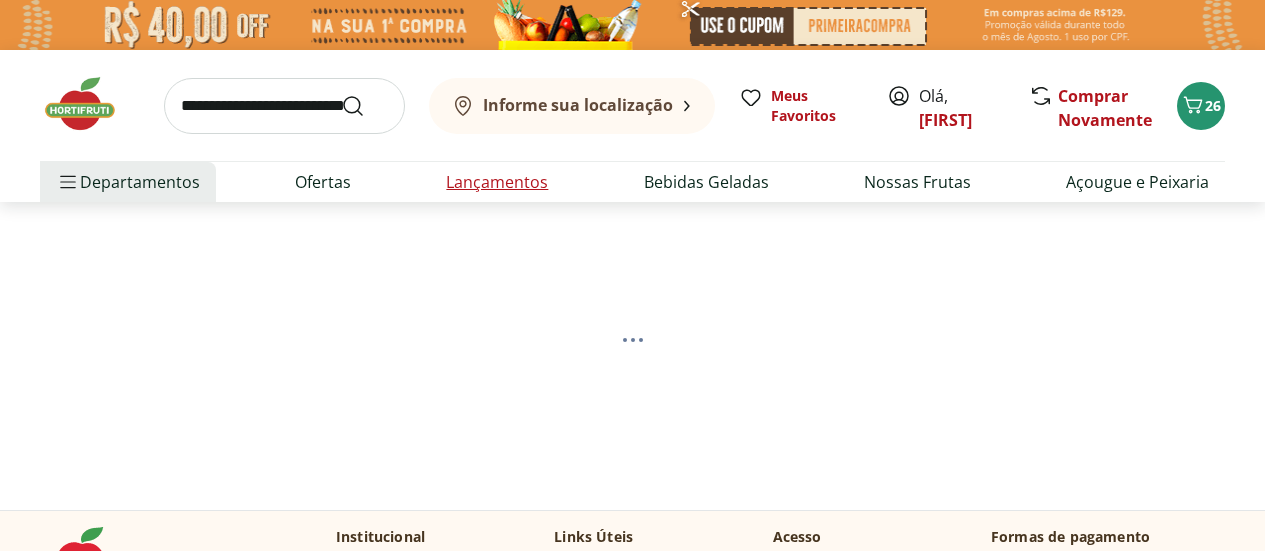 scroll, scrollTop: 0, scrollLeft: 0, axis: both 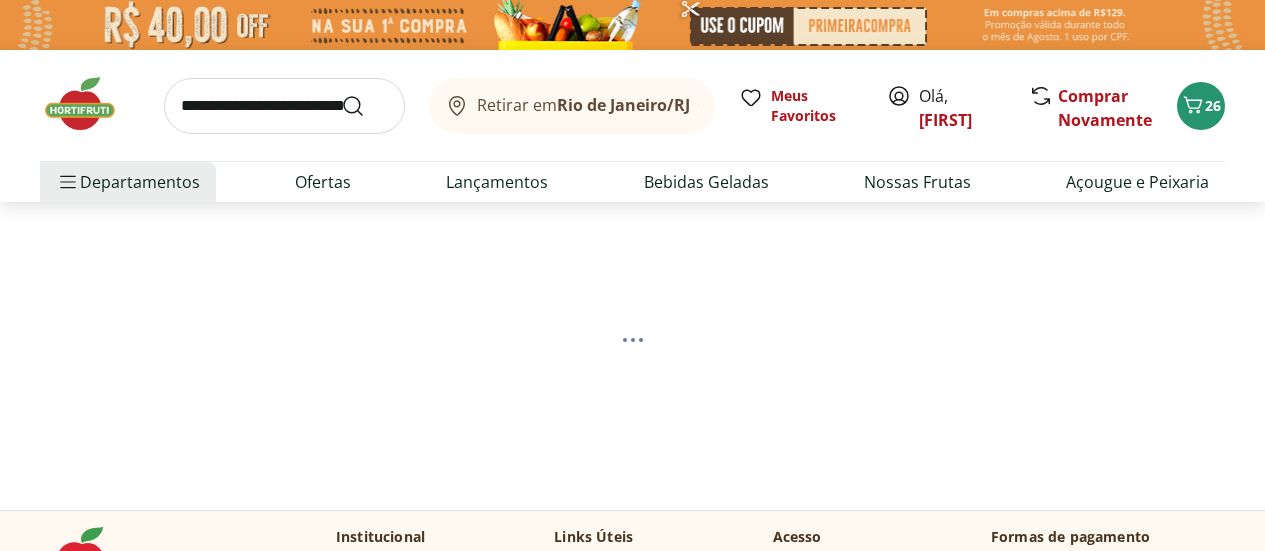 select on "**********" 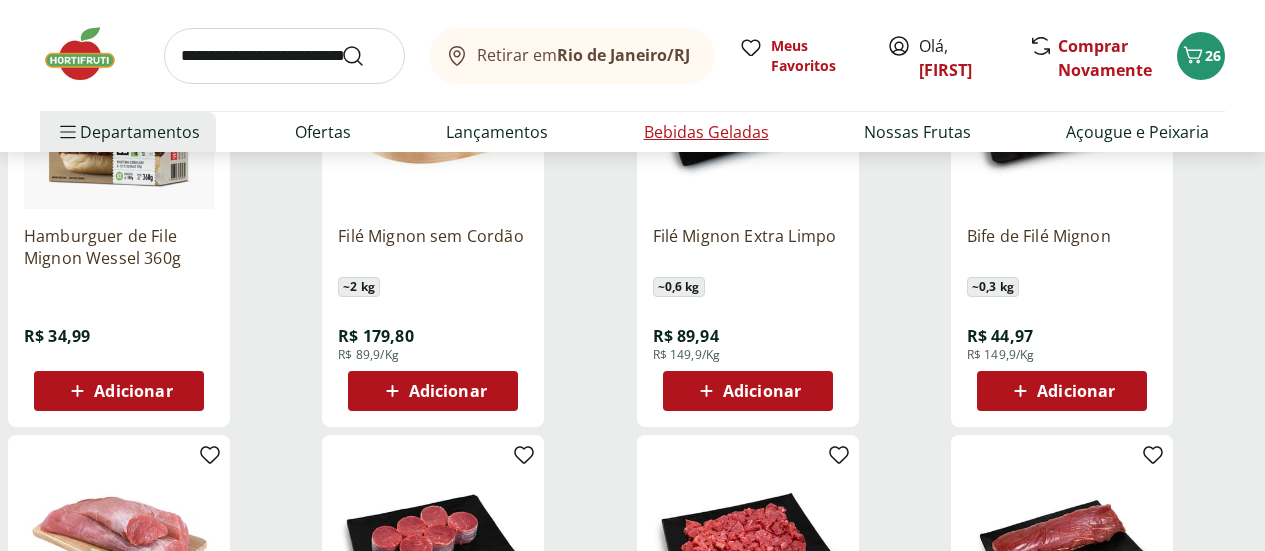 scroll, scrollTop: 400, scrollLeft: 0, axis: vertical 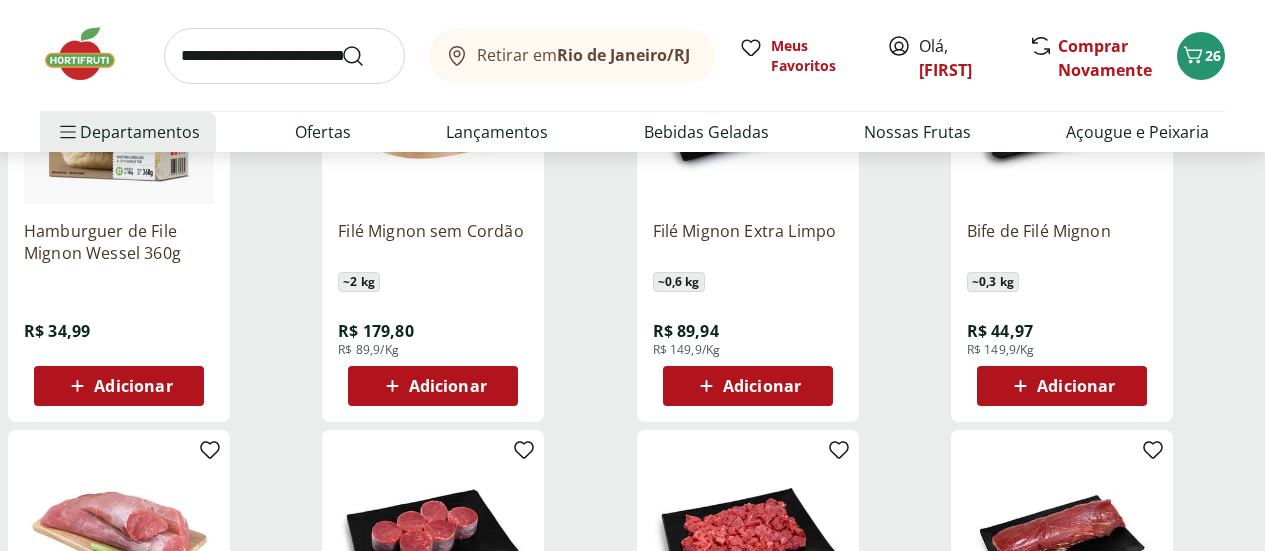 click on "Adicionar" at bounding box center (448, 386) 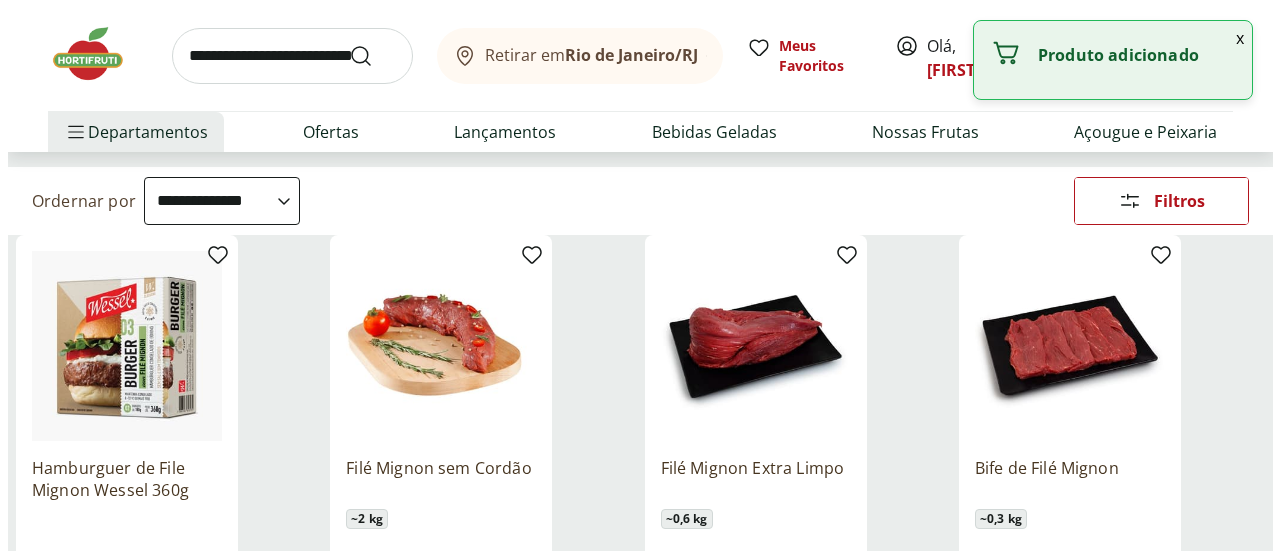 scroll, scrollTop: 100, scrollLeft: 0, axis: vertical 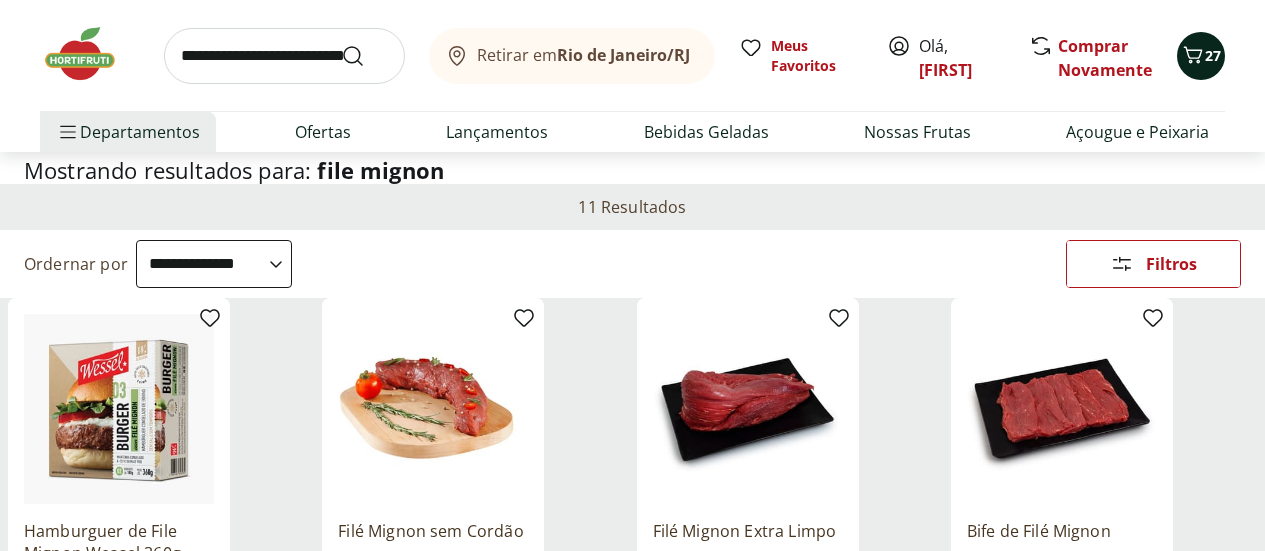click 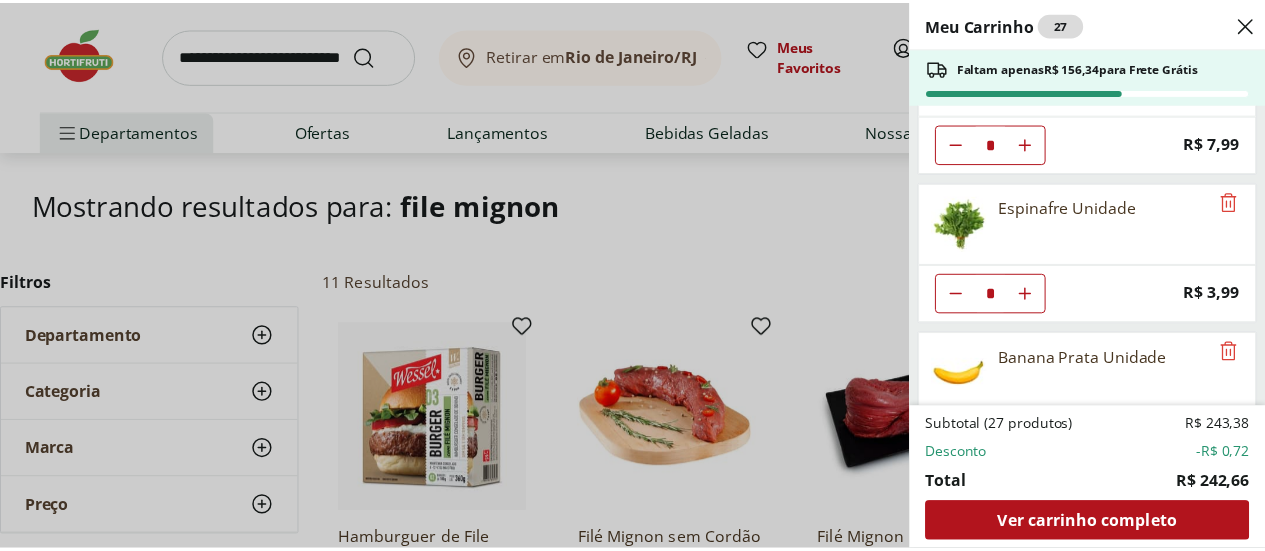 scroll, scrollTop: 0, scrollLeft: 0, axis: both 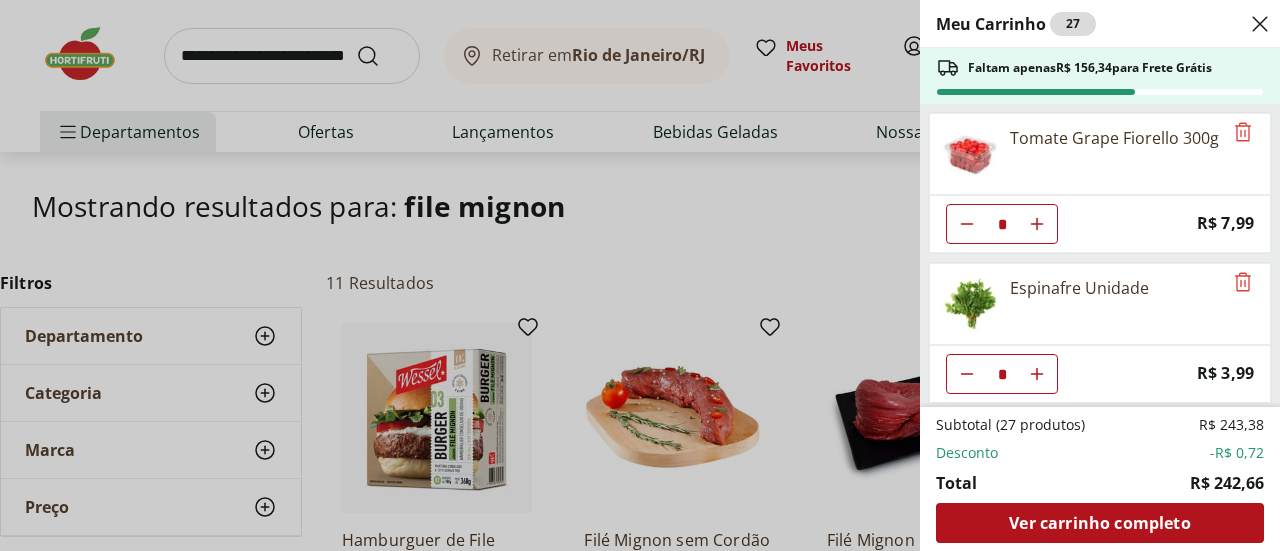 click on "Meu Carrinho 27 Faltam apenas  R$ 156,34  para Frete Grátis Tomate Grape Fiorello 300g * Price: R$ 7,99 Espinafre Unidade * Price: R$ 3,99 Banana Prata Unidade * Price: R$ 2,20 Pão Frances * Price: R$ 1,49 Batata Doce Unidade * Price: R$ 1,53 Alho Nacional Unidade * Original price: R$ 2,03 Price: R$ 1,79 Aipim Unidade * Price: R$ 1,80 Filé Mignon sem Cordão * Price: R$ 179,80 Subtotal (27 produtos) R$ 243,38 Desconto -R$ 0,72 Total R$ 242,66 Ver carrinho completo" at bounding box center (640, 275) 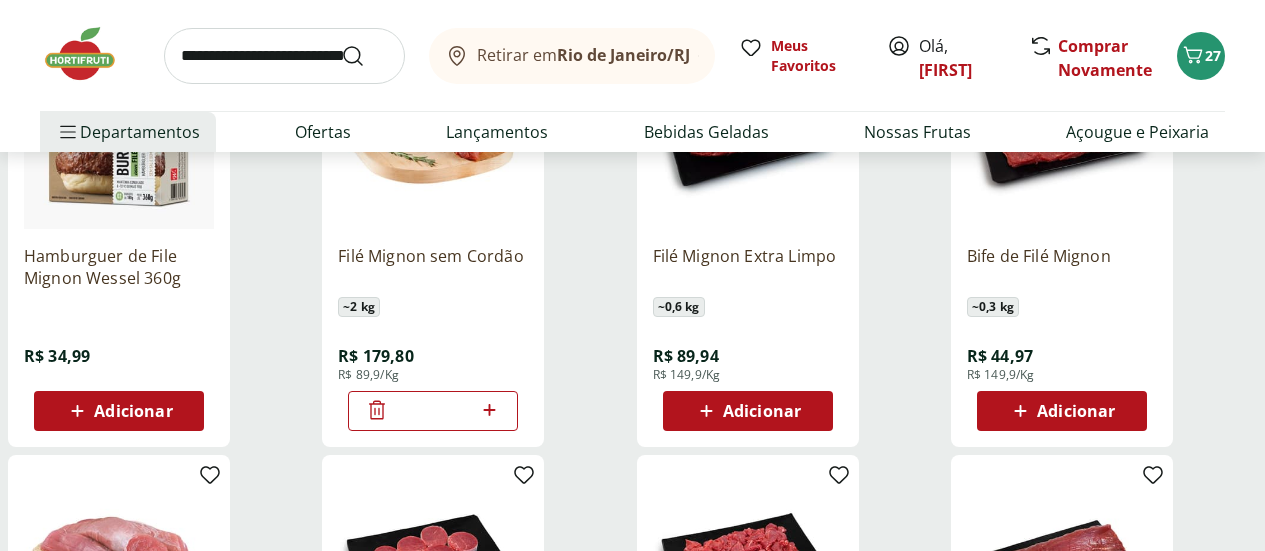 scroll, scrollTop: 400, scrollLeft: 0, axis: vertical 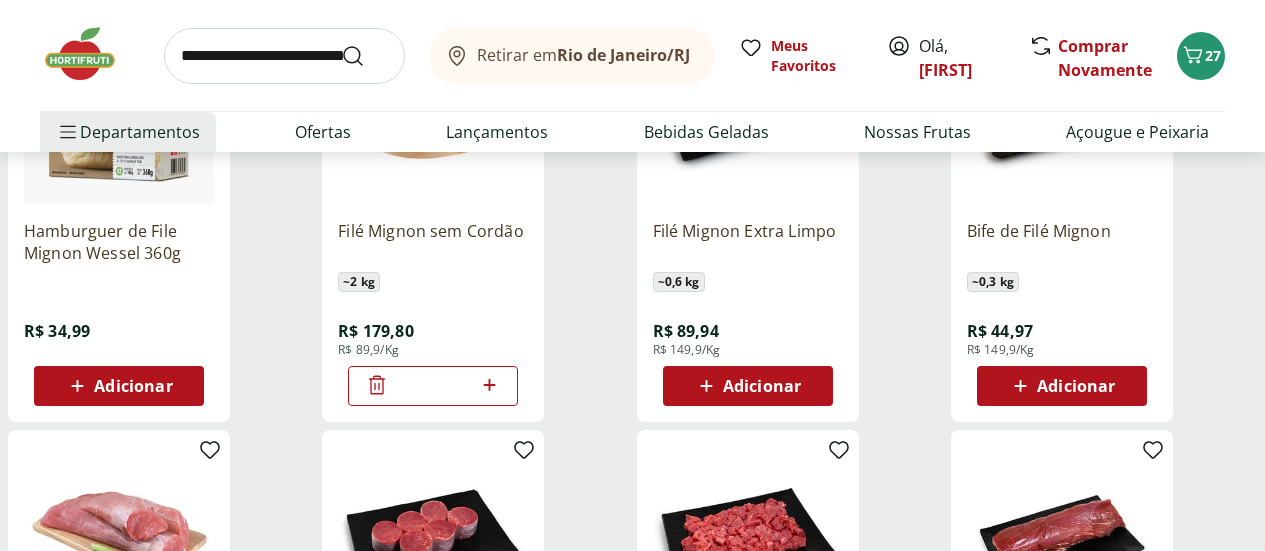 click on "Adicionar" at bounding box center (133, 386) 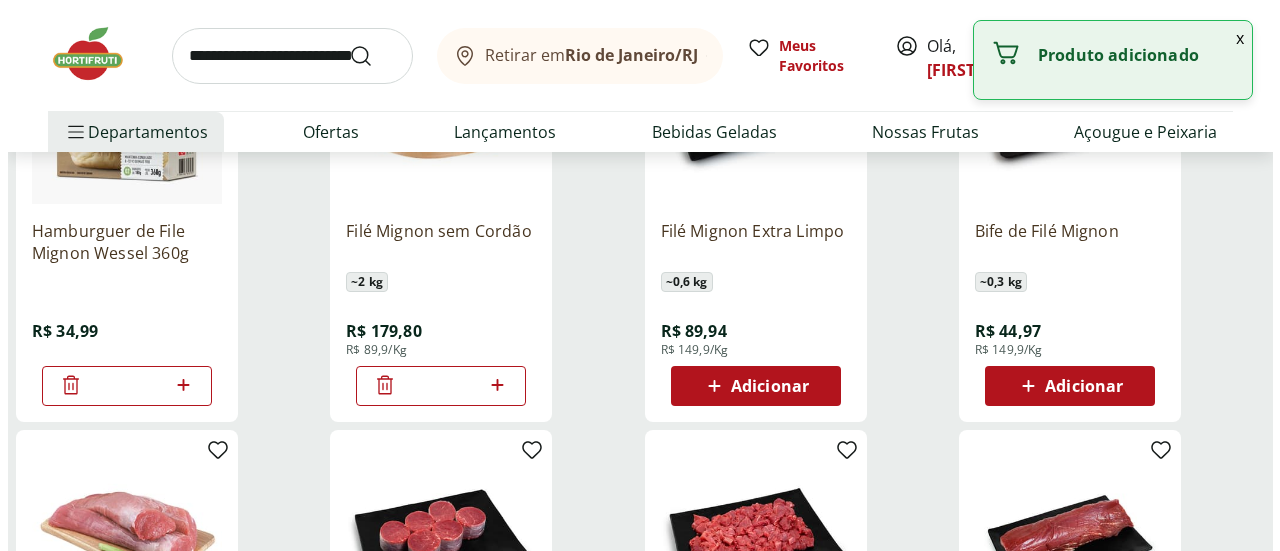 scroll, scrollTop: 0, scrollLeft: 0, axis: both 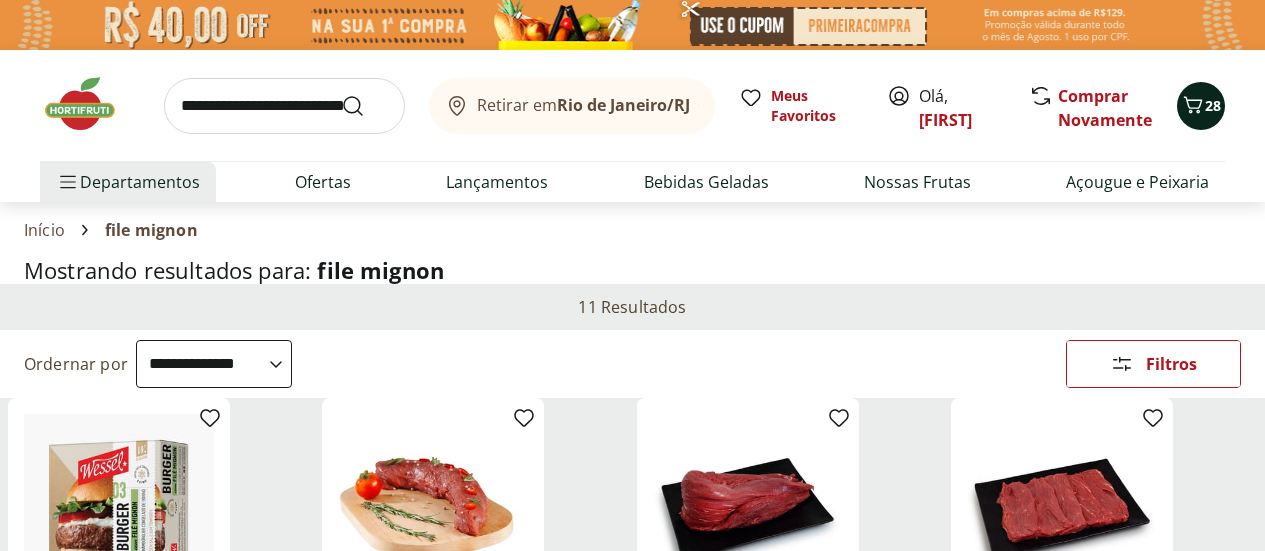 click on "28" at bounding box center (1213, 105) 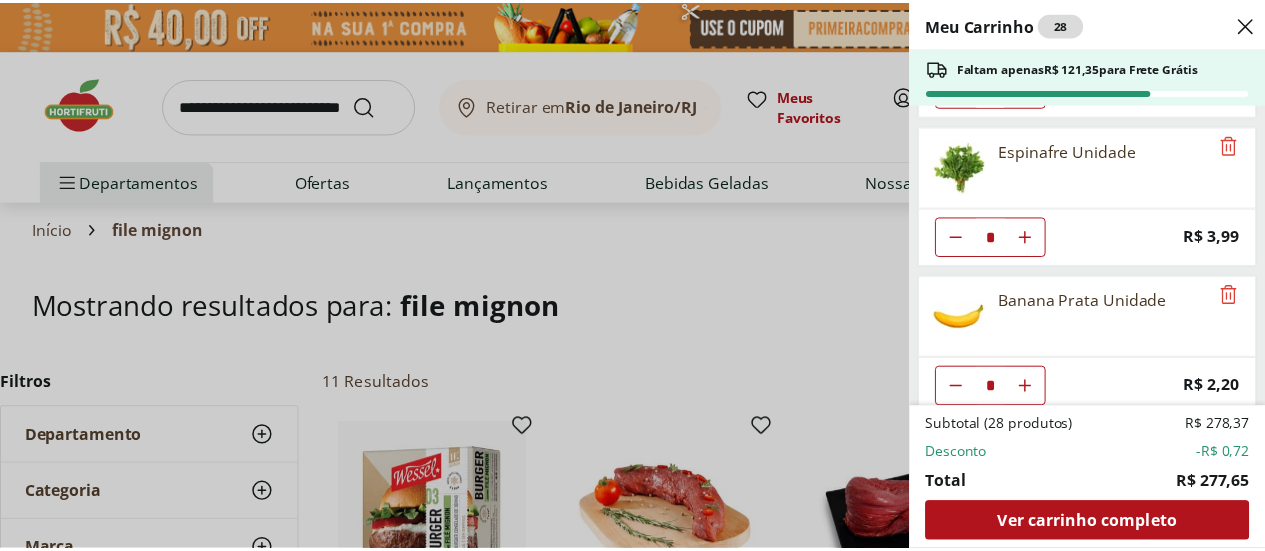 scroll, scrollTop: 0, scrollLeft: 0, axis: both 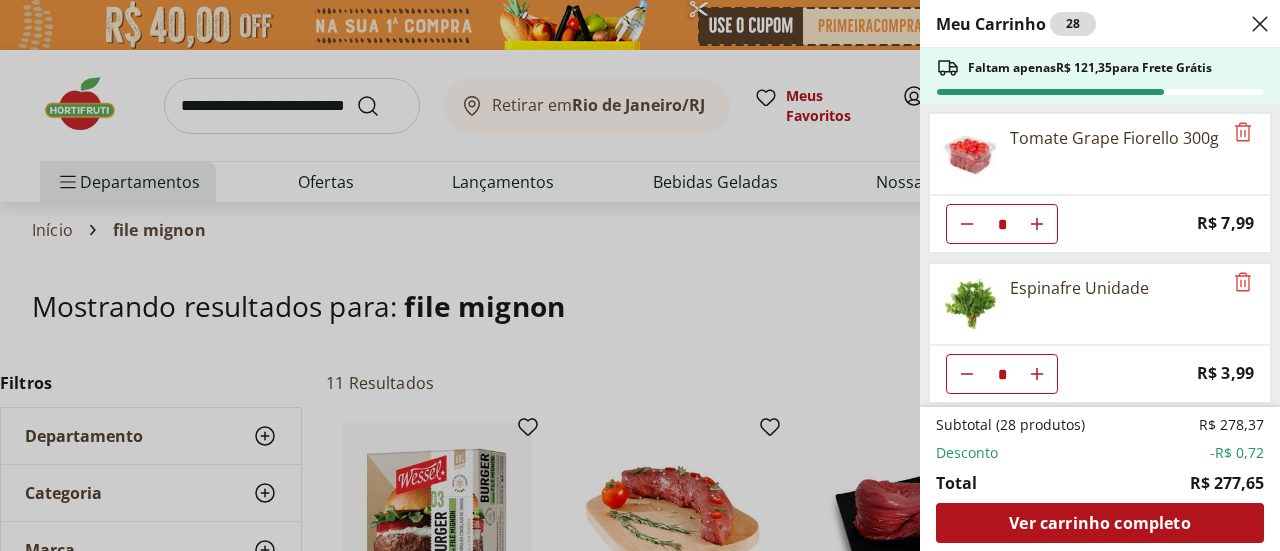 click on "Meu Carrinho 28 Faltam apenas  R$ 121,35  para Frete Grátis Tomate Grape Fiorello 300g * Price: R$ 7,99 Espinafre Unidade * Price: R$ 3,99 Banana Prata Unidade * Price: R$ 2,20 Pão Frances * Price: R$ 1,49 Batata Doce Unidade * Price: R$ 1,53 Alho Nacional Unidade * Original price: R$ 2,03 Price: R$ 1,79 Aipim Unidade * Price: R$ 1,80 Filé Mignon sem Cordão * Price: R$ 179,80 Hamburguer de File Mignon Wessel 360g * Price: R$ 34,99 Subtotal (28 produtos) R$ 278,37 Desconto -R$ 0,72 Total R$ 277,65 Ver carrinho completo" at bounding box center (640, 275) 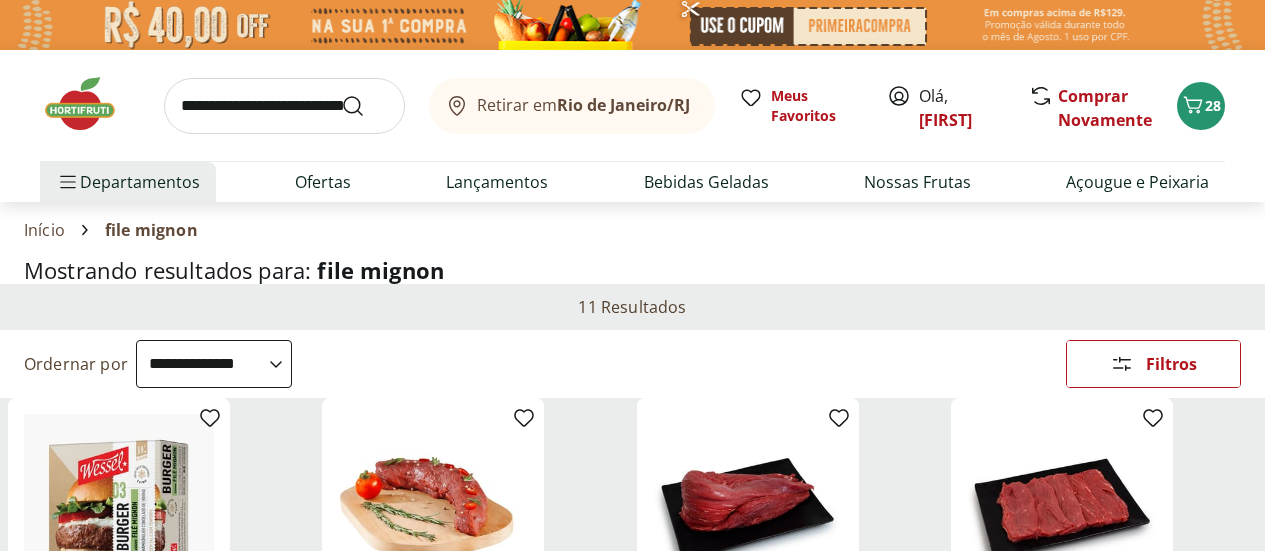 click at bounding box center (284, 106) 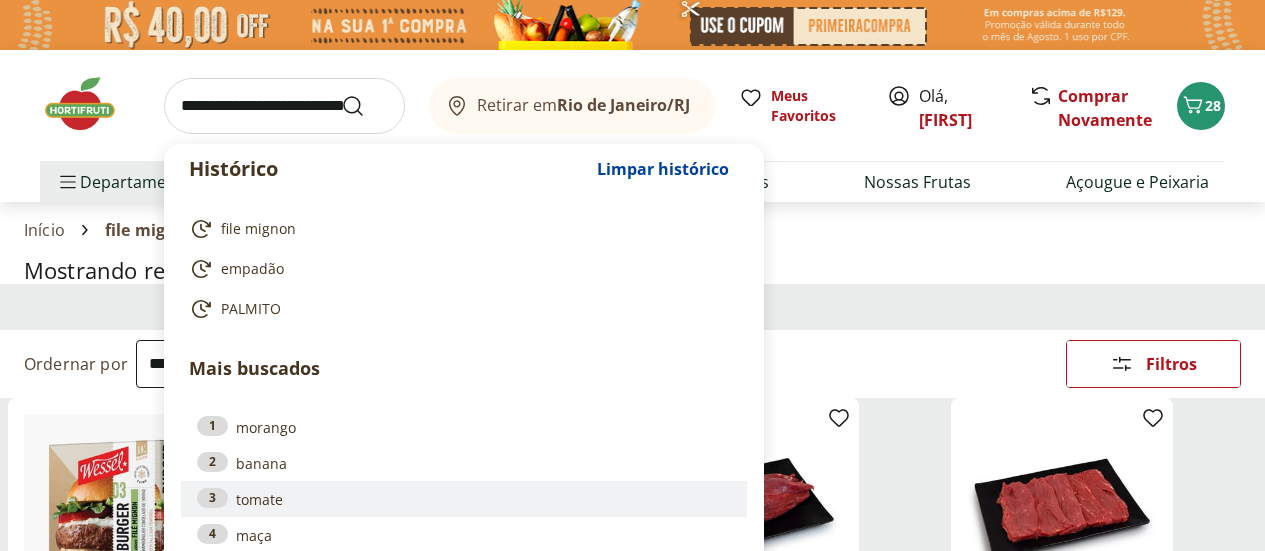 click on "3 tomate" at bounding box center (464, 499) 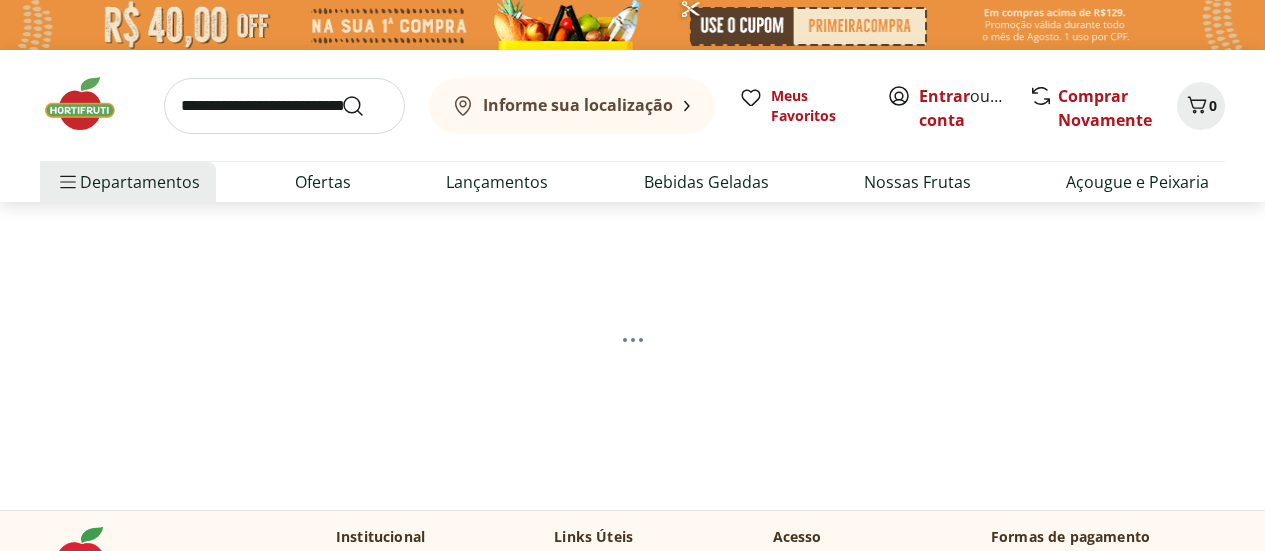 scroll, scrollTop: 0, scrollLeft: 0, axis: both 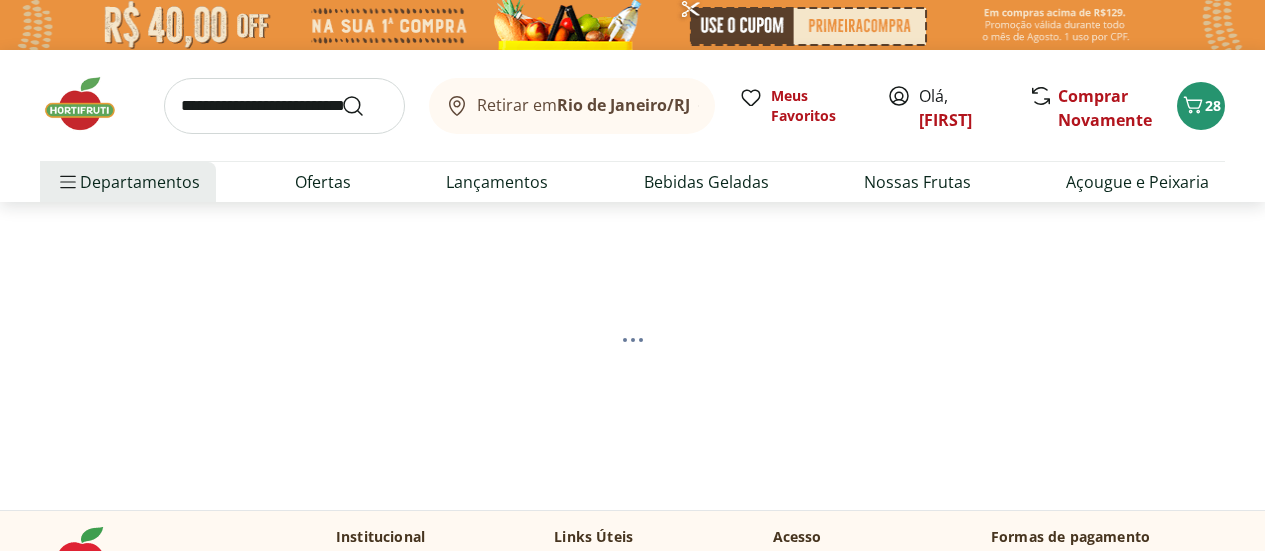 select on "**********" 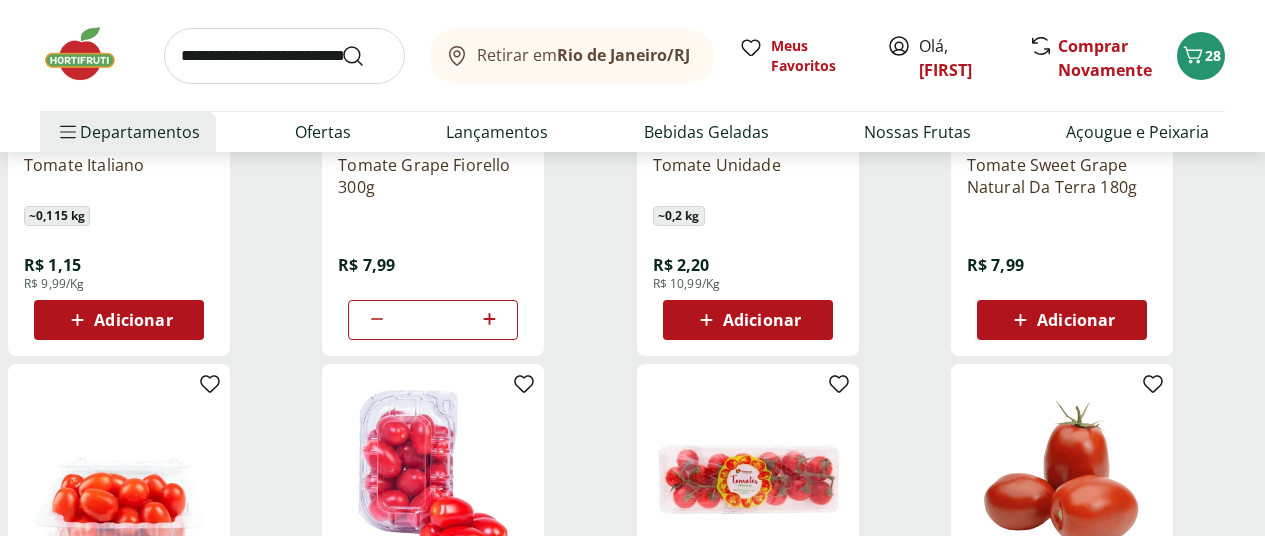 scroll, scrollTop: 900, scrollLeft: 0, axis: vertical 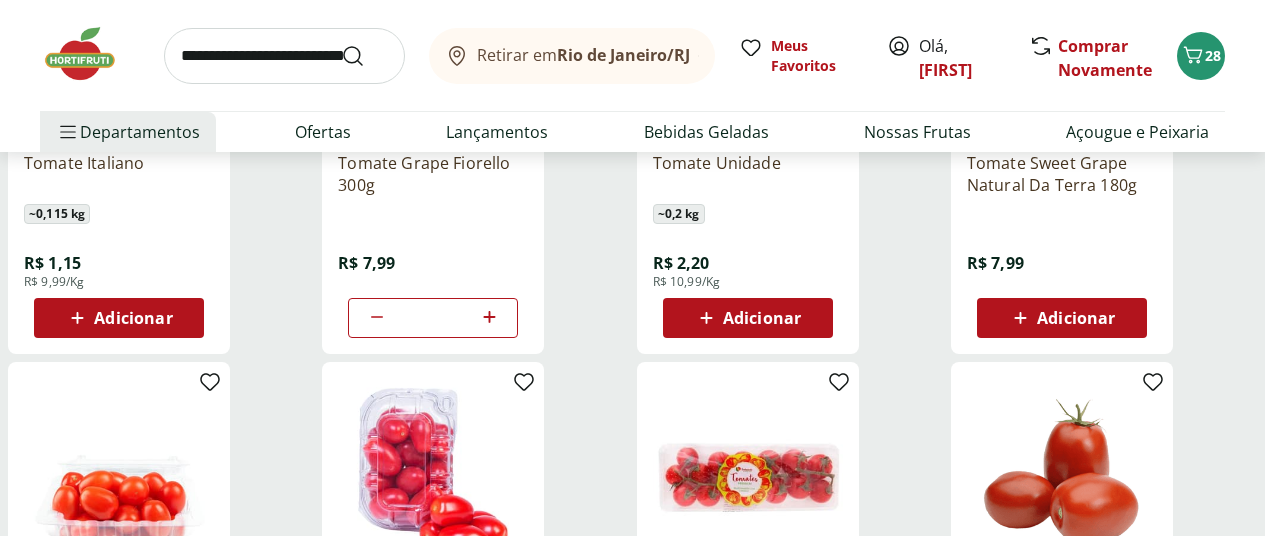 click on "Adicionar" at bounding box center [133, 318] 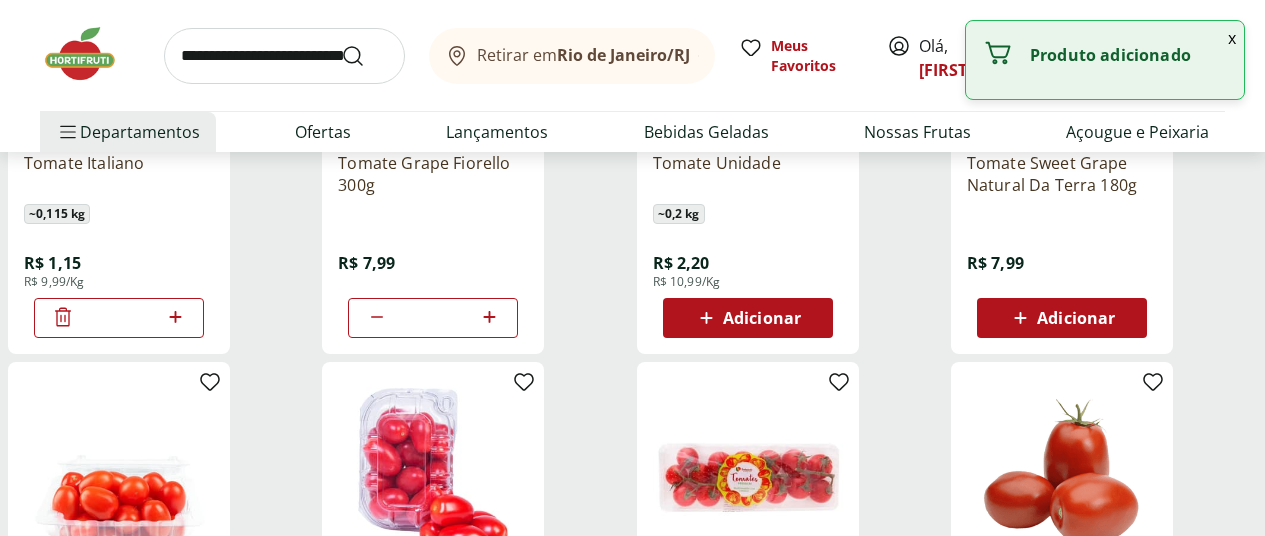 click 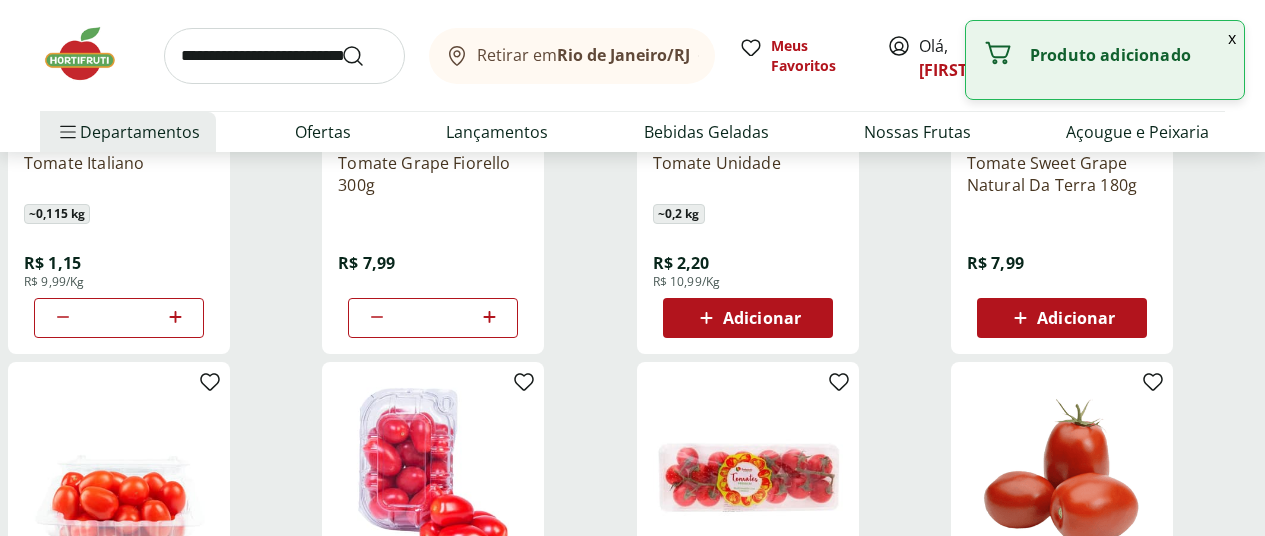 click 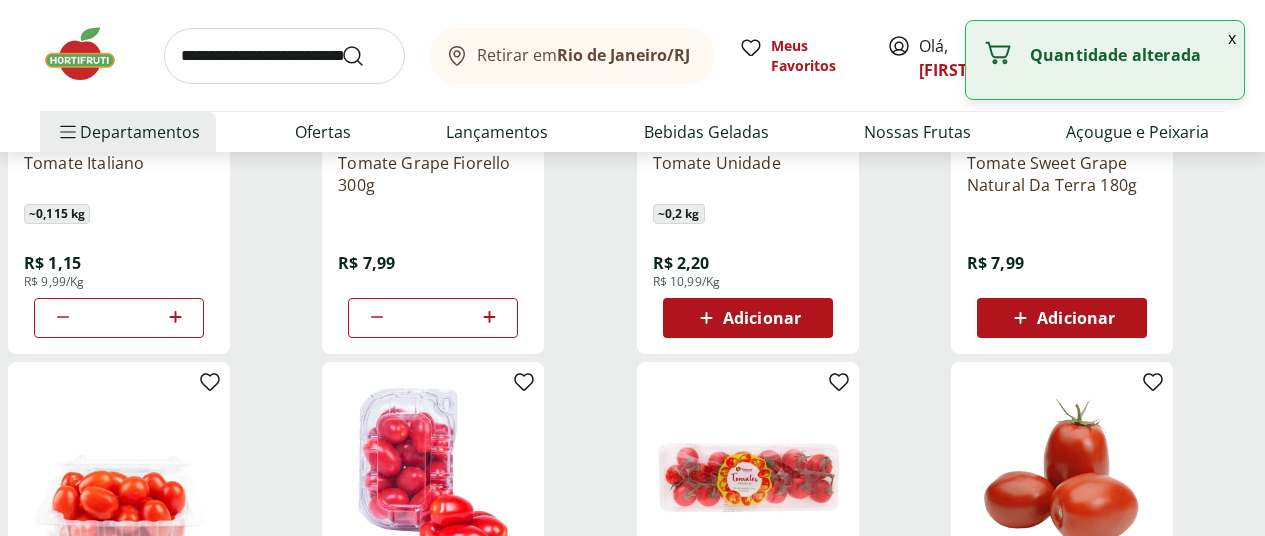 click 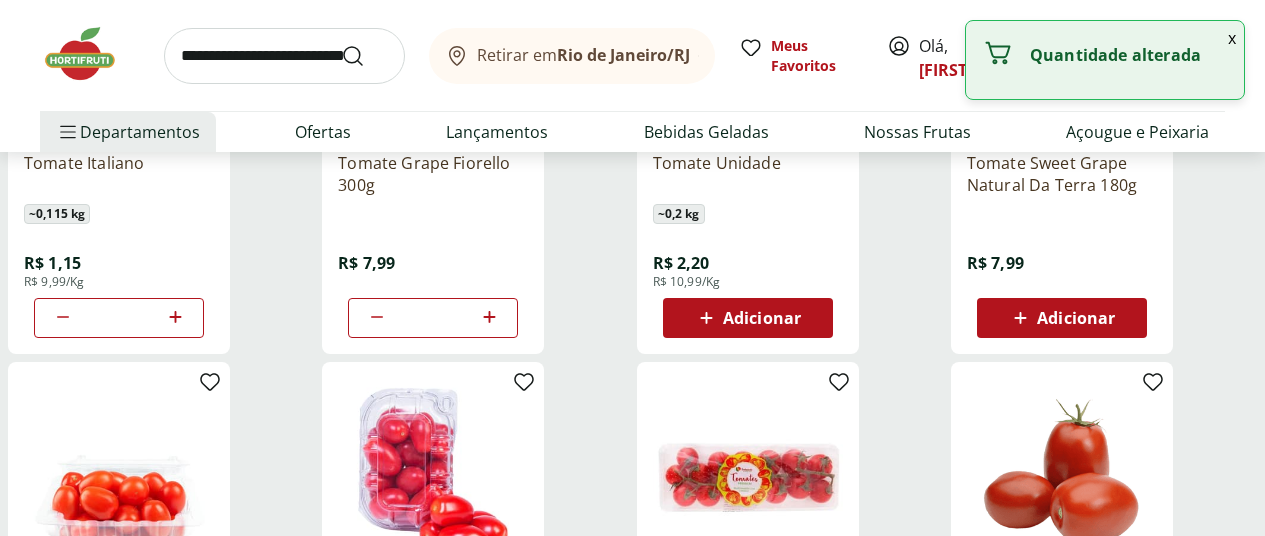 click 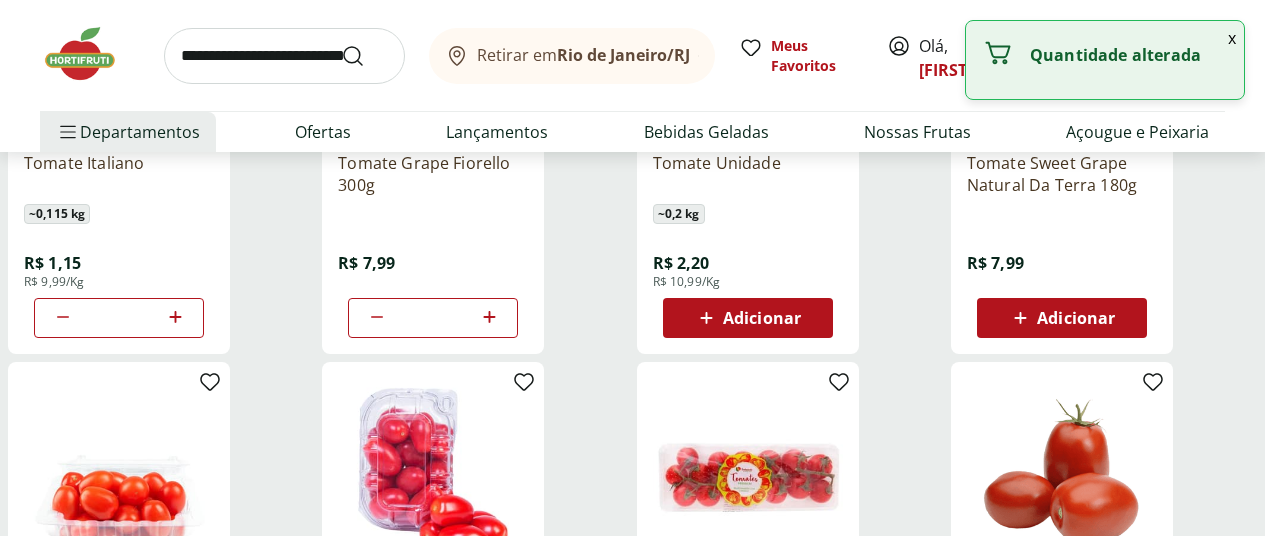 click 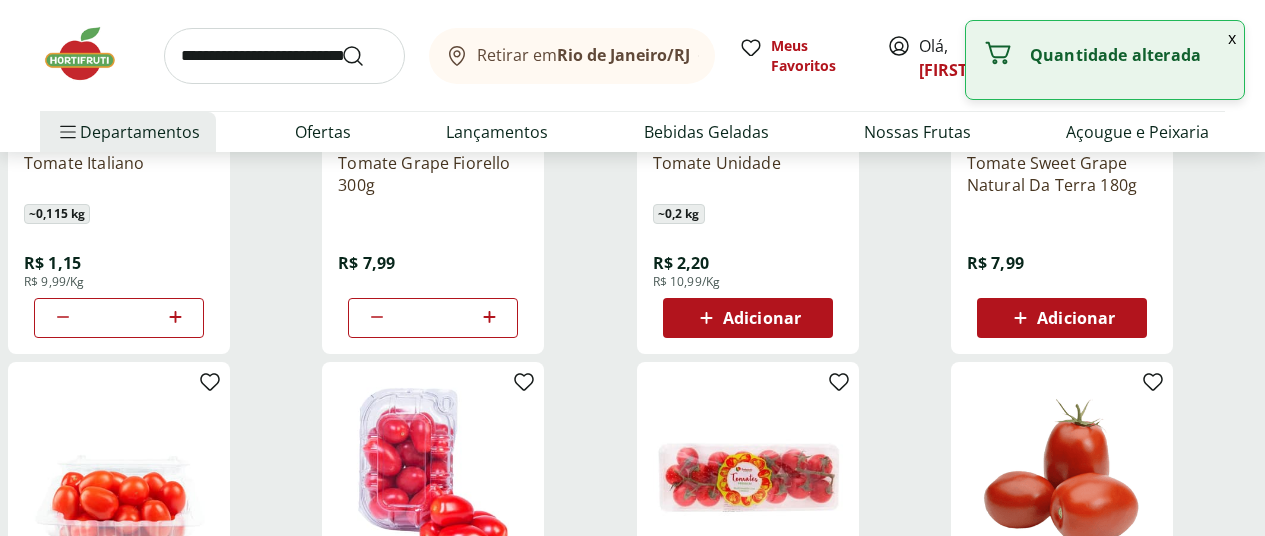 click 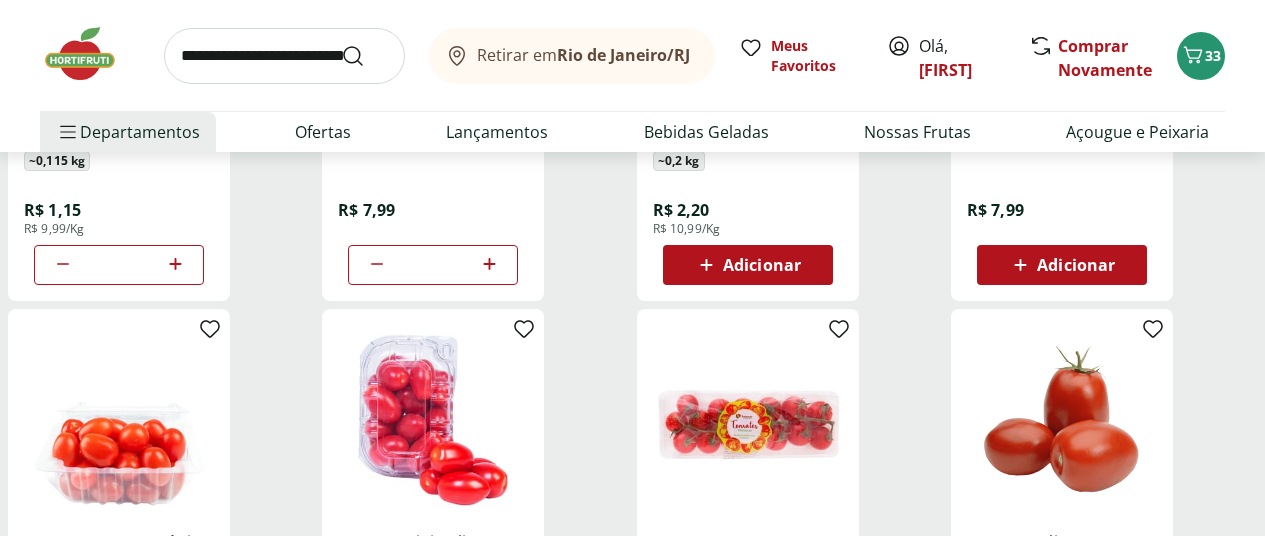 scroll, scrollTop: 700, scrollLeft: 0, axis: vertical 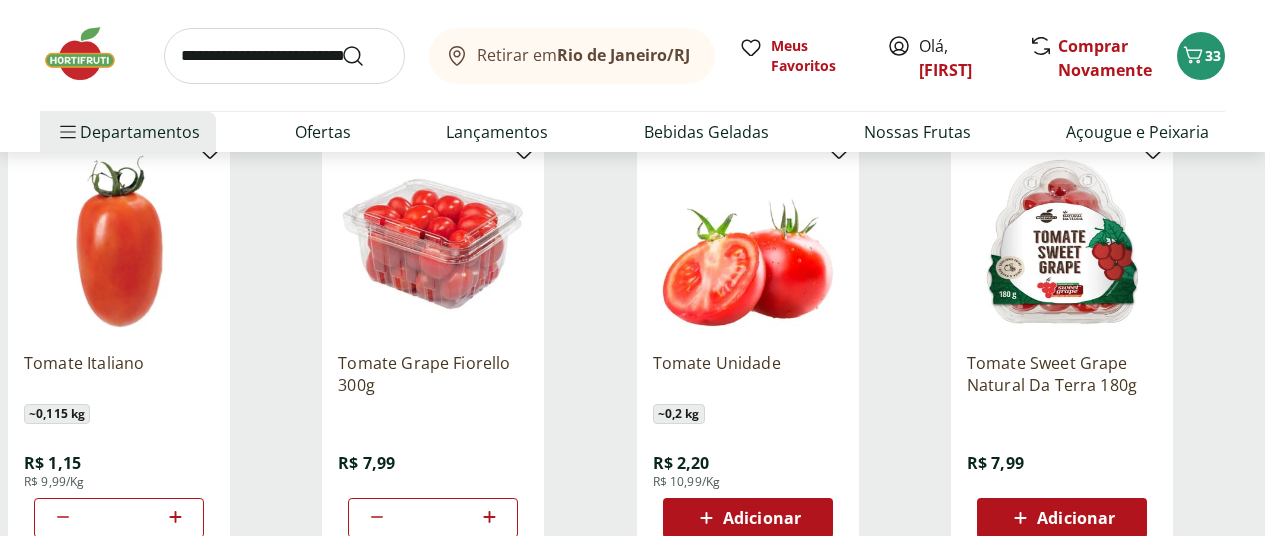 click at bounding box center [284, 56] 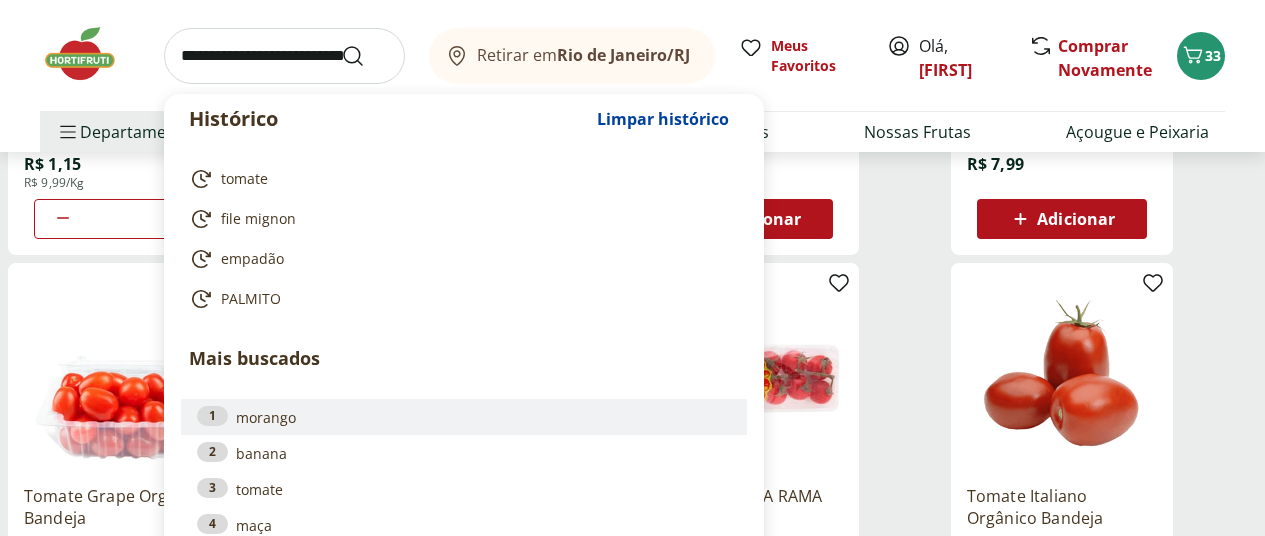 scroll, scrollTop: 1000, scrollLeft: 0, axis: vertical 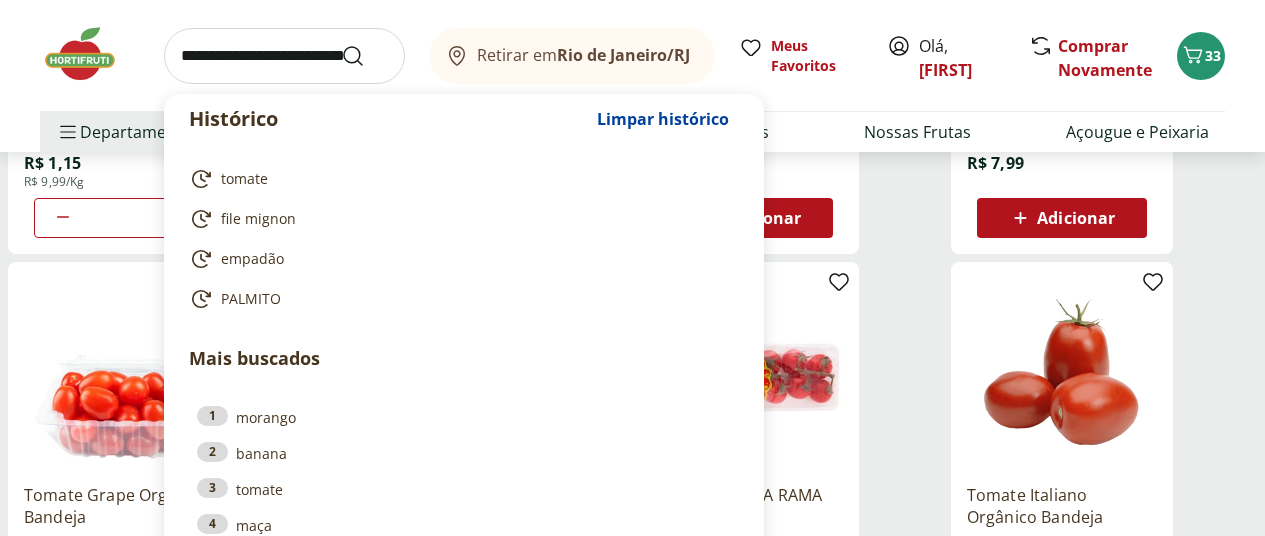 click at bounding box center (284, 56) 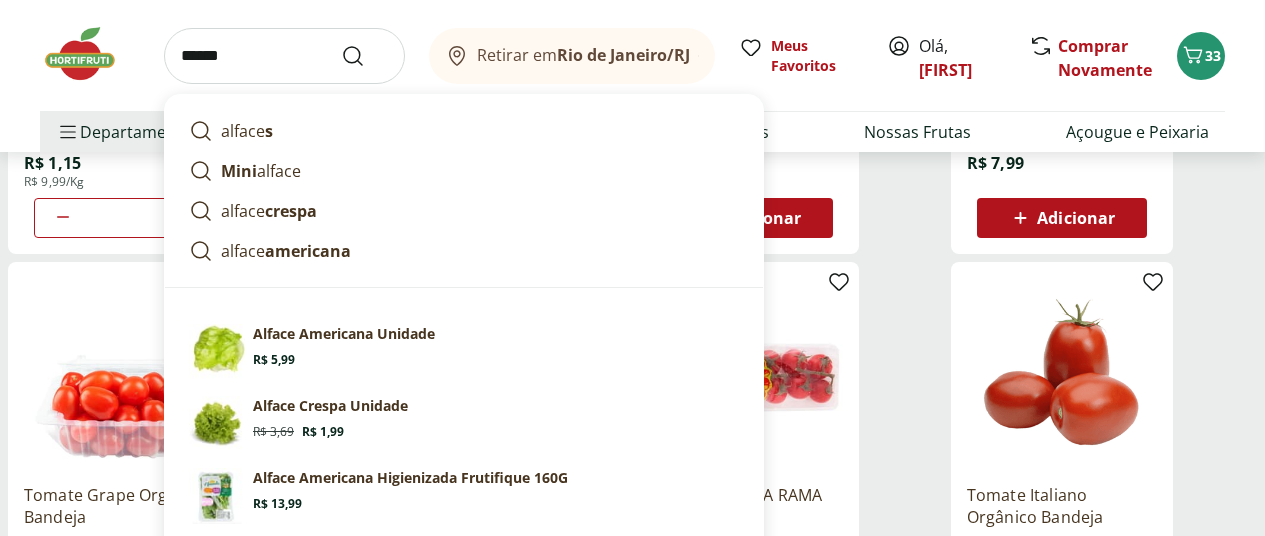click on "crespa" at bounding box center [291, 211] 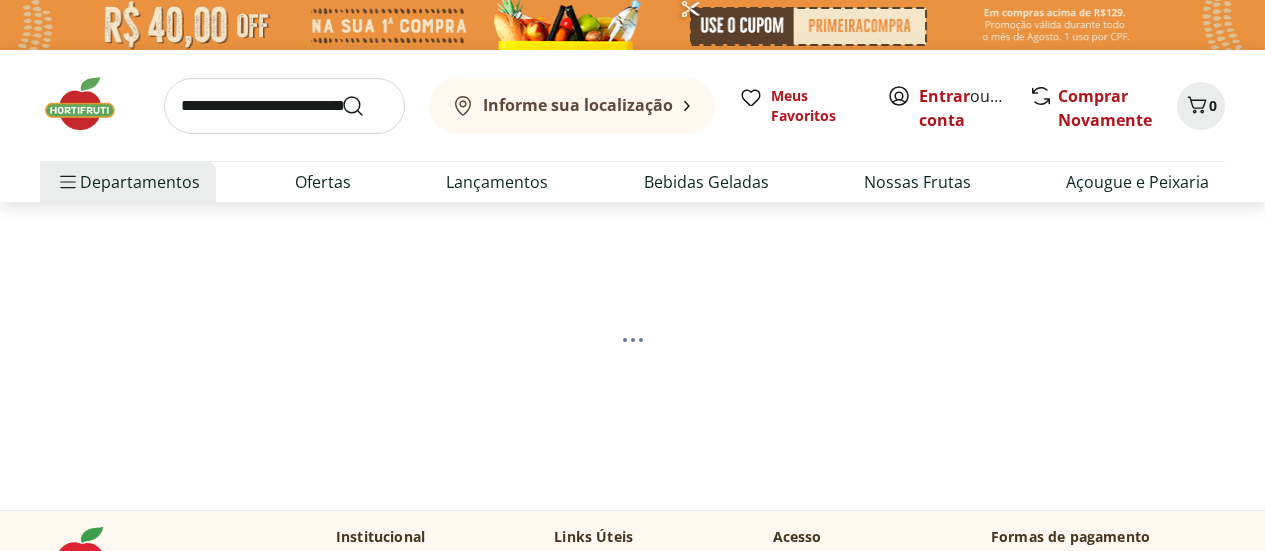 scroll, scrollTop: 0, scrollLeft: 0, axis: both 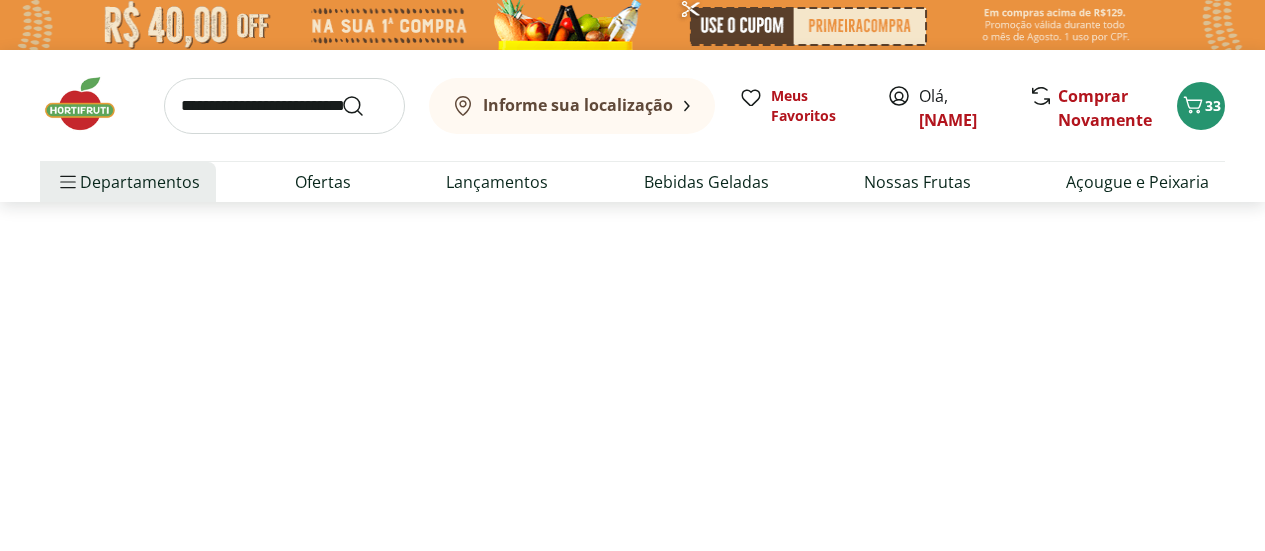 select on "**********" 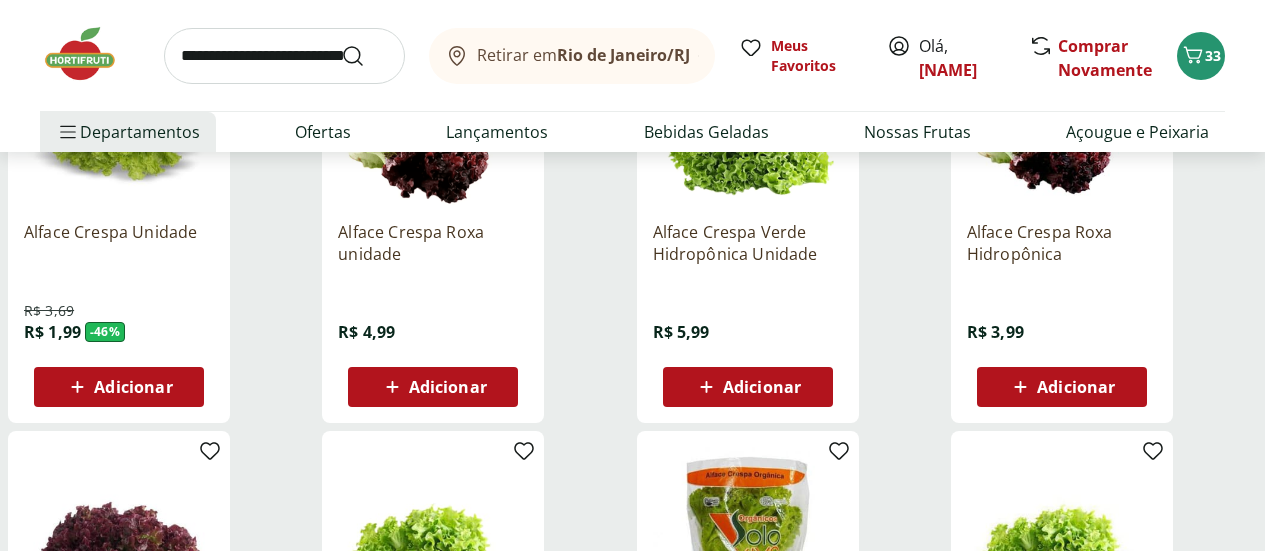scroll, scrollTop: 400, scrollLeft: 0, axis: vertical 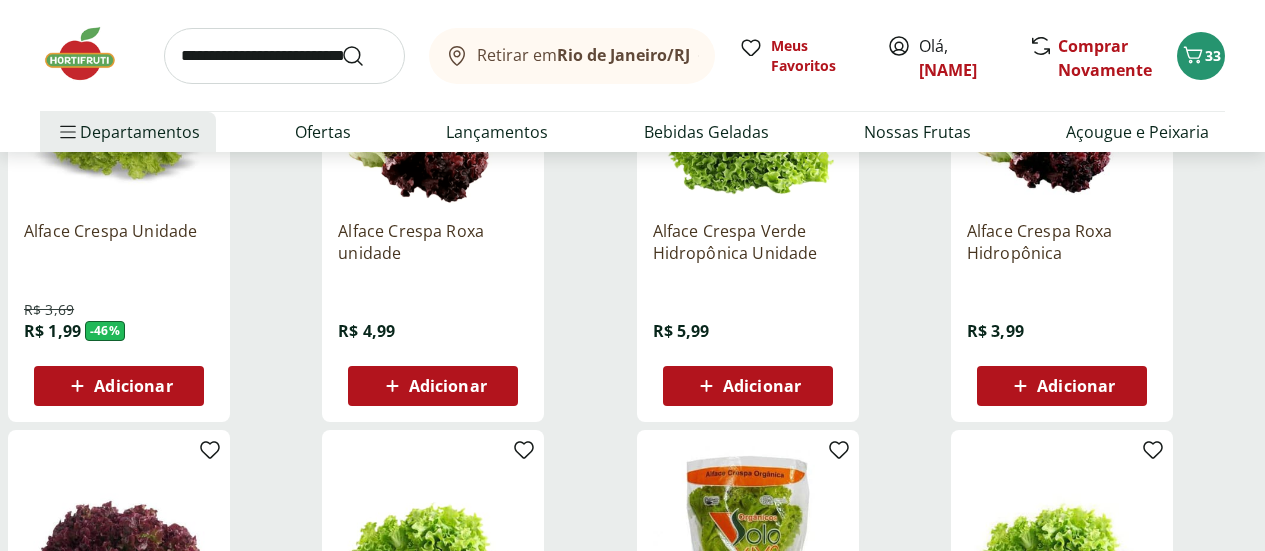 click on "Adicionar" at bounding box center [448, 386] 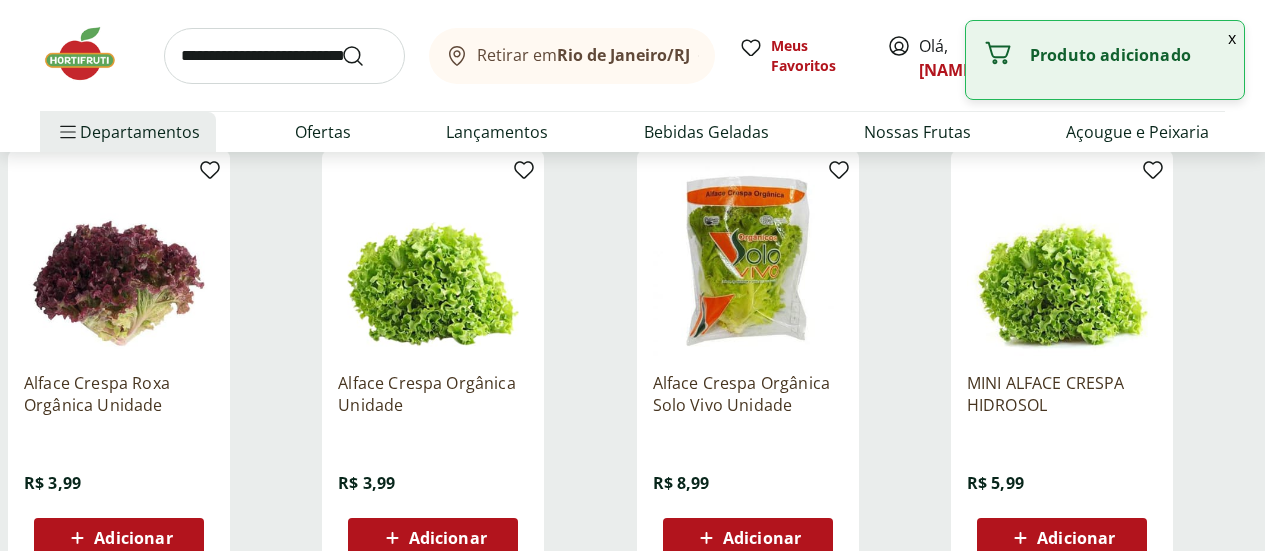 scroll, scrollTop: 700, scrollLeft: 0, axis: vertical 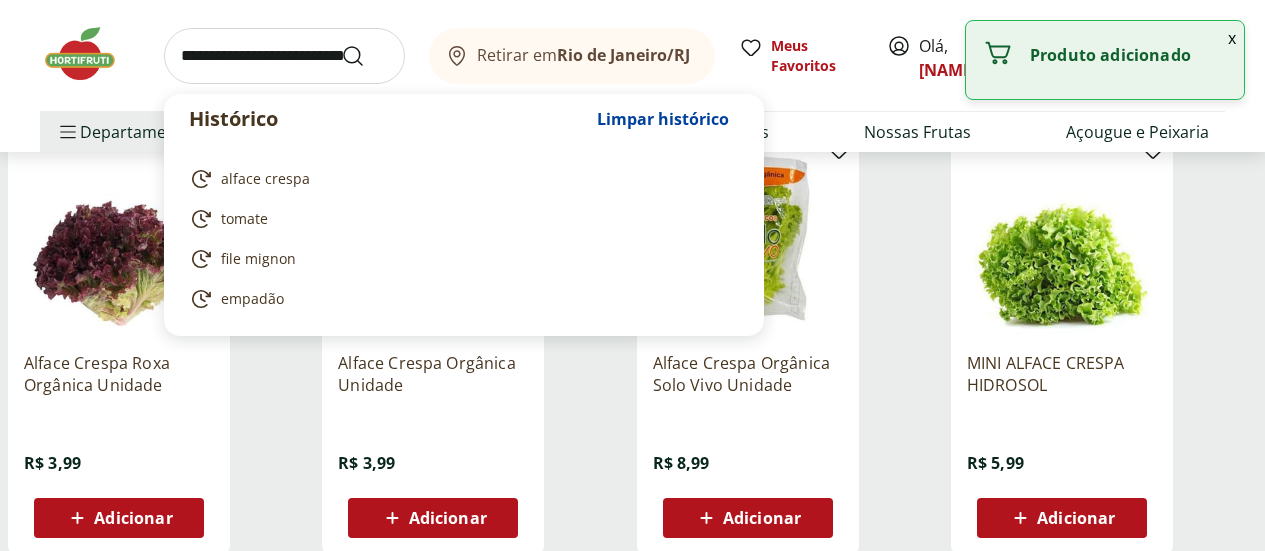 click at bounding box center (284, 56) 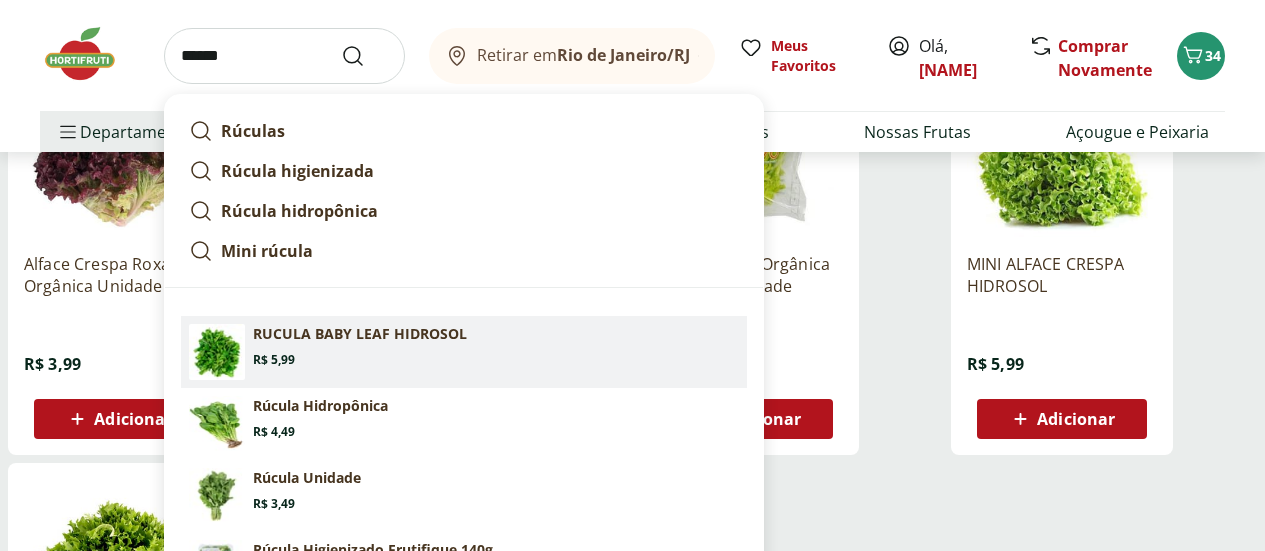 scroll, scrollTop: 800, scrollLeft: 0, axis: vertical 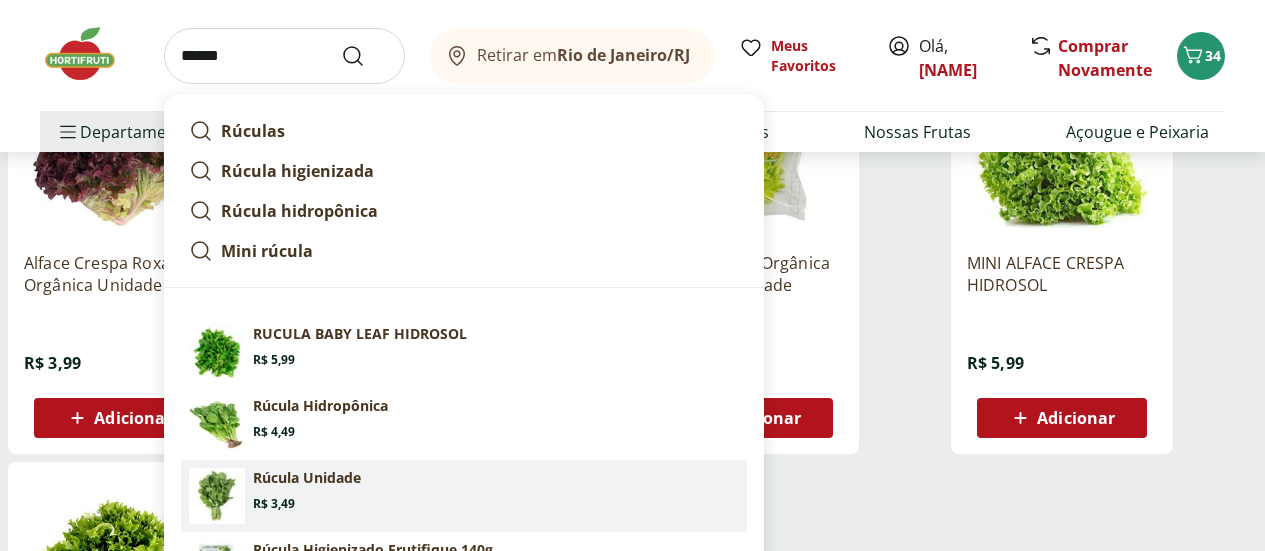 click on "Rúcula Unidade" at bounding box center [307, 478] 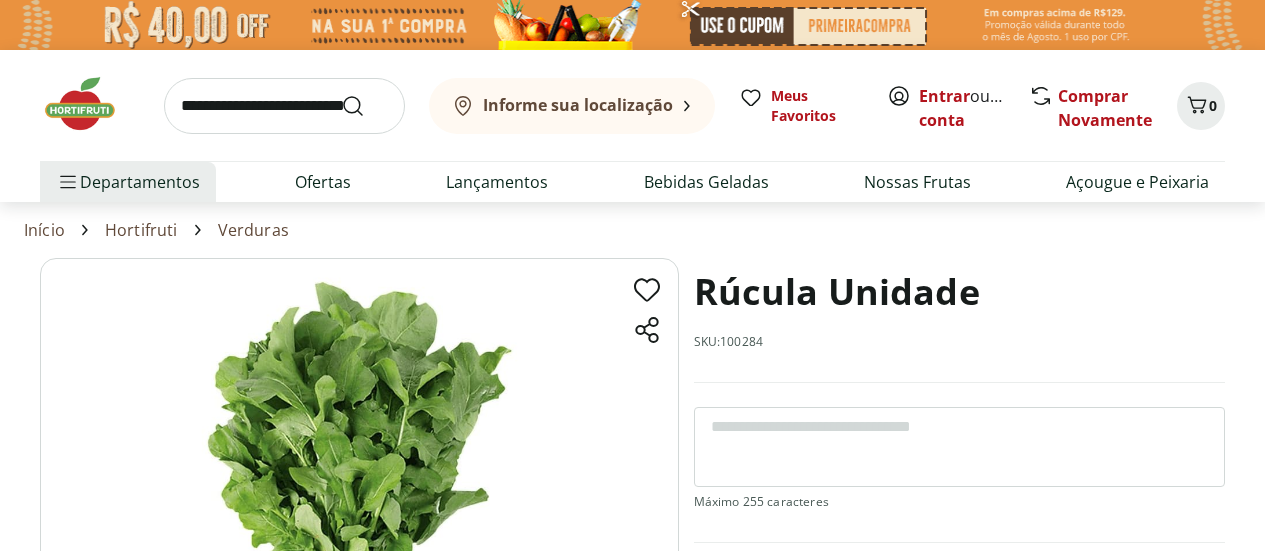 scroll, scrollTop: 0, scrollLeft: 0, axis: both 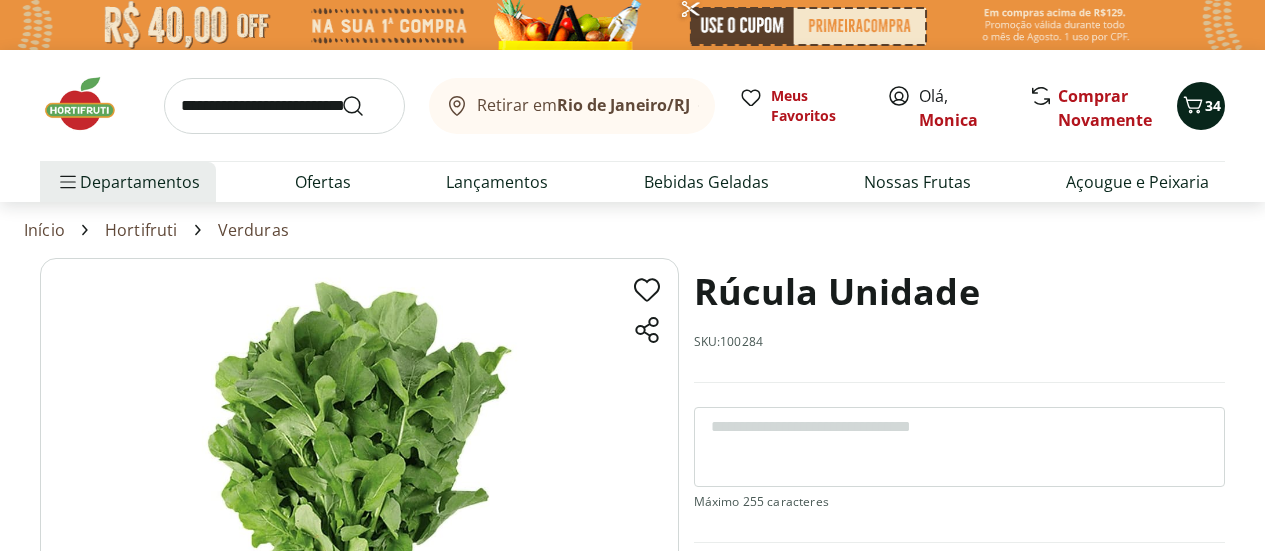 click 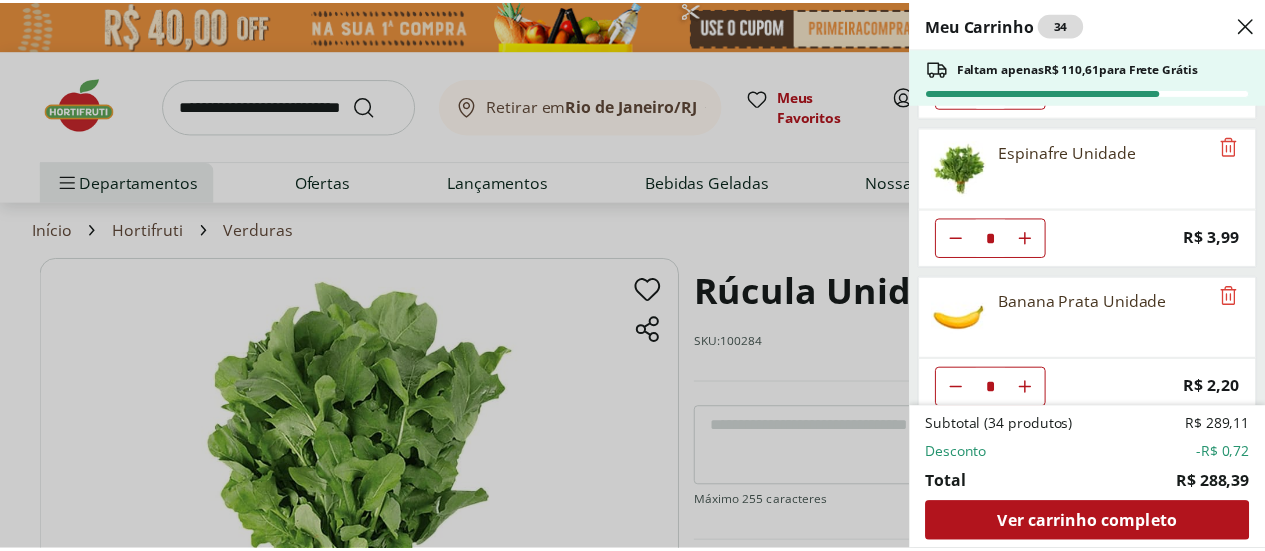 scroll, scrollTop: 0, scrollLeft: 0, axis: both 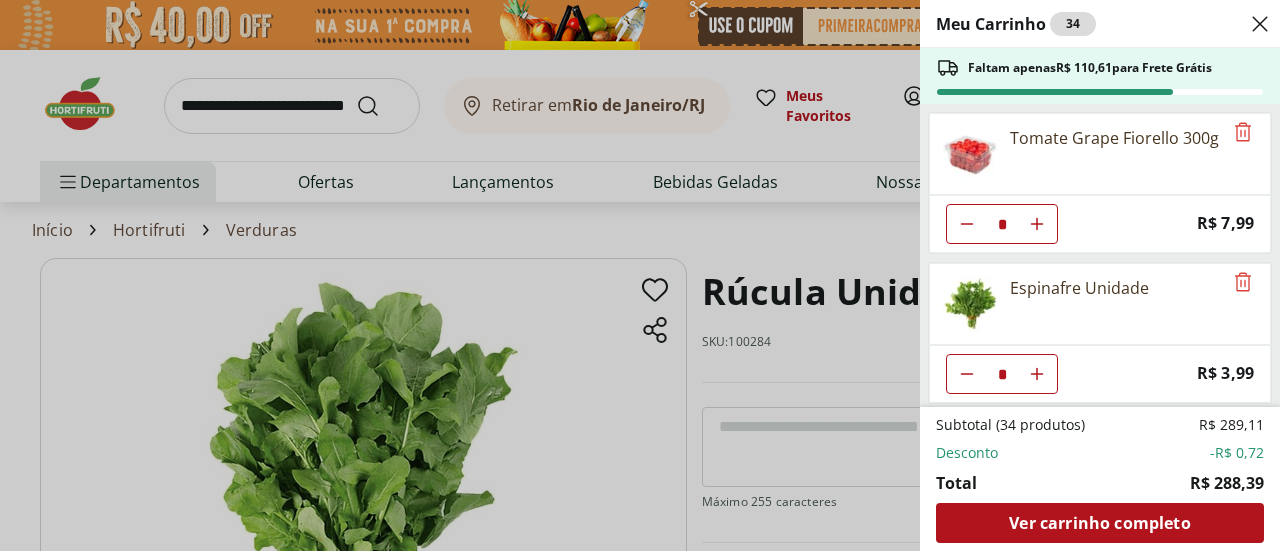 click on "Meu Carrinho 34 Faltam apenas  R$ [AMOUNT]  para Frete Grátis Tomate Grape Fiorello 300g * Price: R$ 7,99 Espinafre Unidade * Price: R$ 3,99 Banana Prata Unidade * Price: R$ 2,20 Pão Frances * Price: R$ 1,49 Batata Doce Unidade * Price: R$ 1,53 Alho Nacional Unidade * Original price: R$ 2,03 Price: R$ 1,79 Aipim Unidade * Price: R$ 1,80 Filé Mignon sem Cordão * Price: R$ 179,80 Hamburguer de File Mignon Wessel 360g * Price: R$ 34,99 Tomate Italiano * Price: R$ 1,15 Alface Crespa Roxa unidade * Price: R$ 4,99 Subtotal (34 produtos) R$ 289,11 Desconto -R$ 0,72 Total R$ 288,39 Ver carrinho completo" at bounding box center (640, 275) 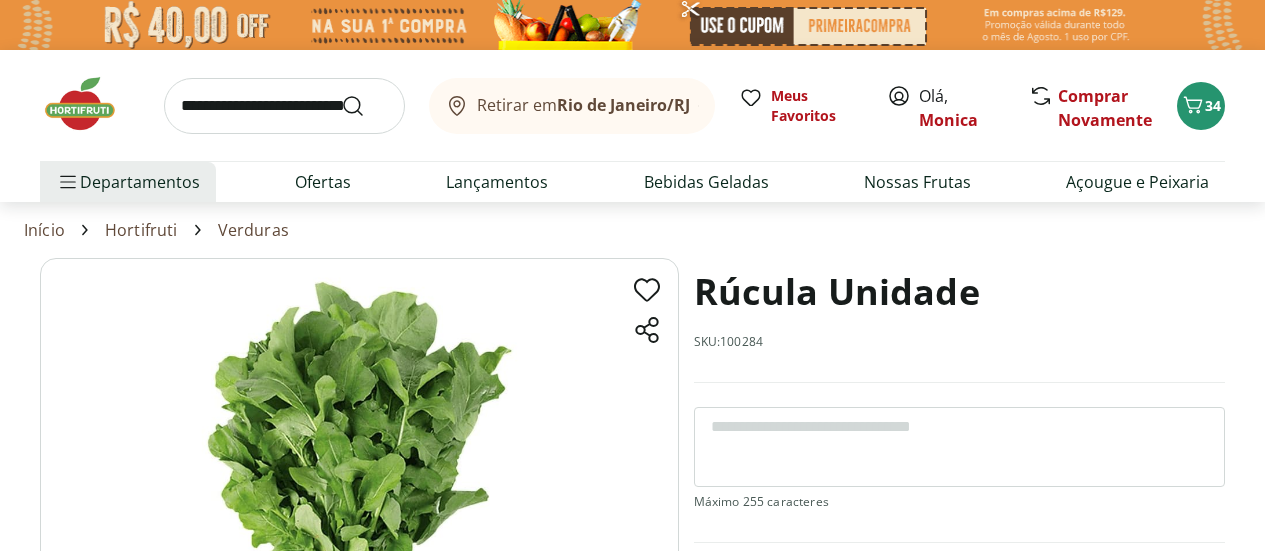 click at bounding box center [284, 106] 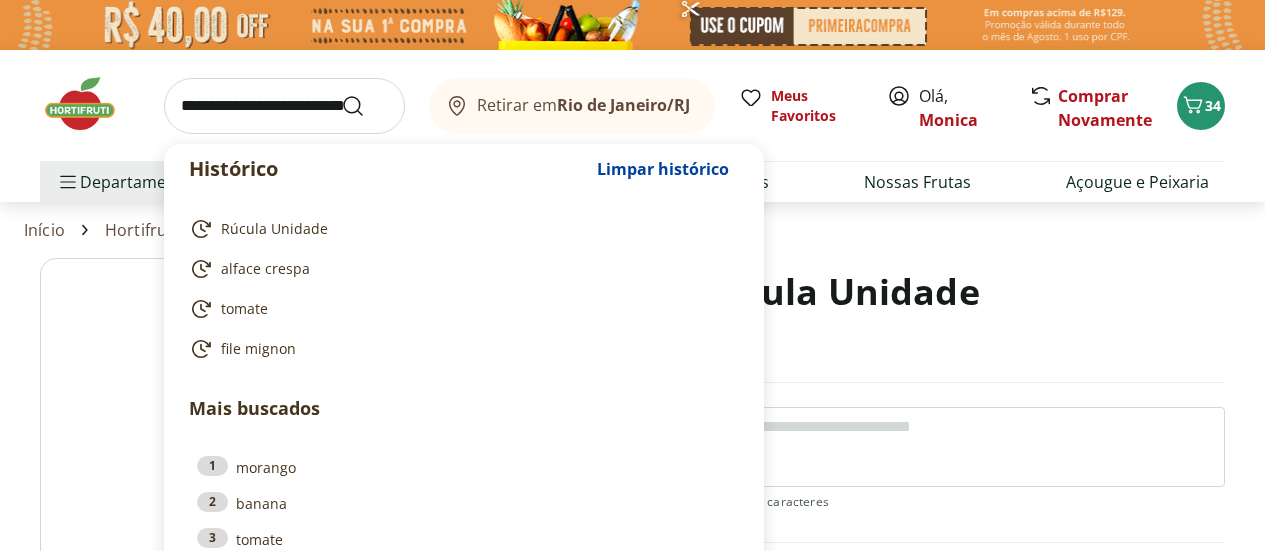 type on "*" 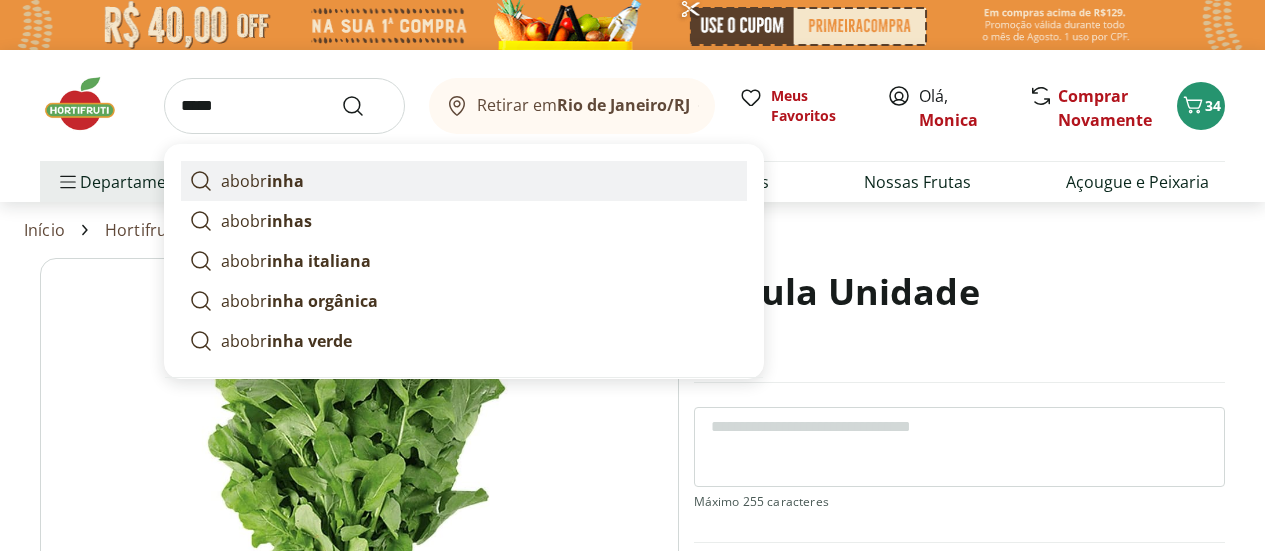 click on "inha" at bounding box center (285, 181) 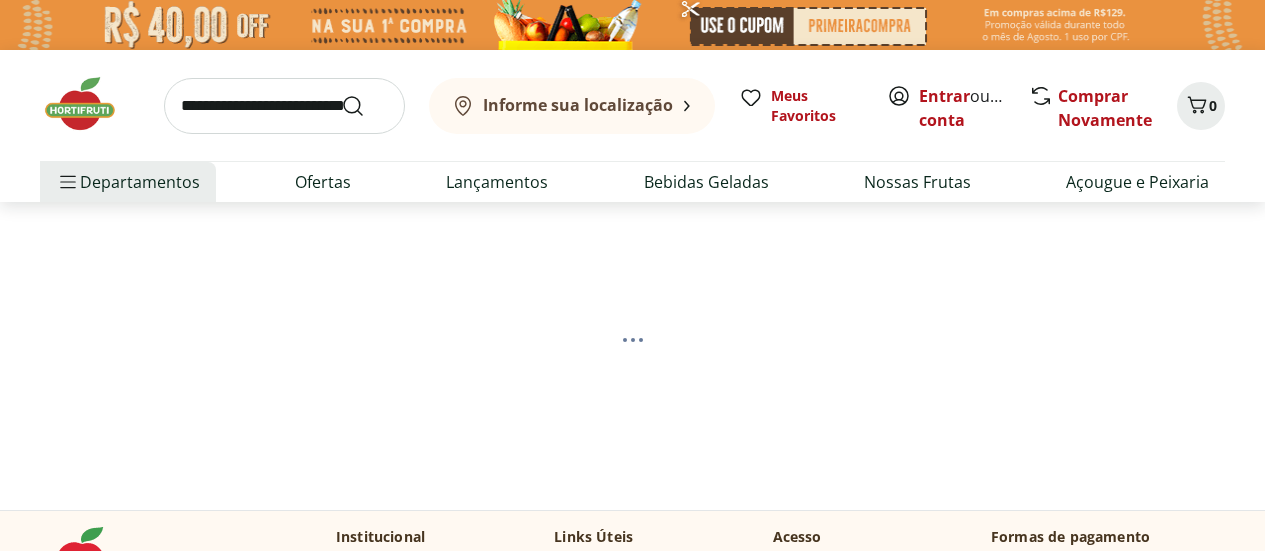 scroll, scrollTop: 0, scrollLeft: 0, axis: both 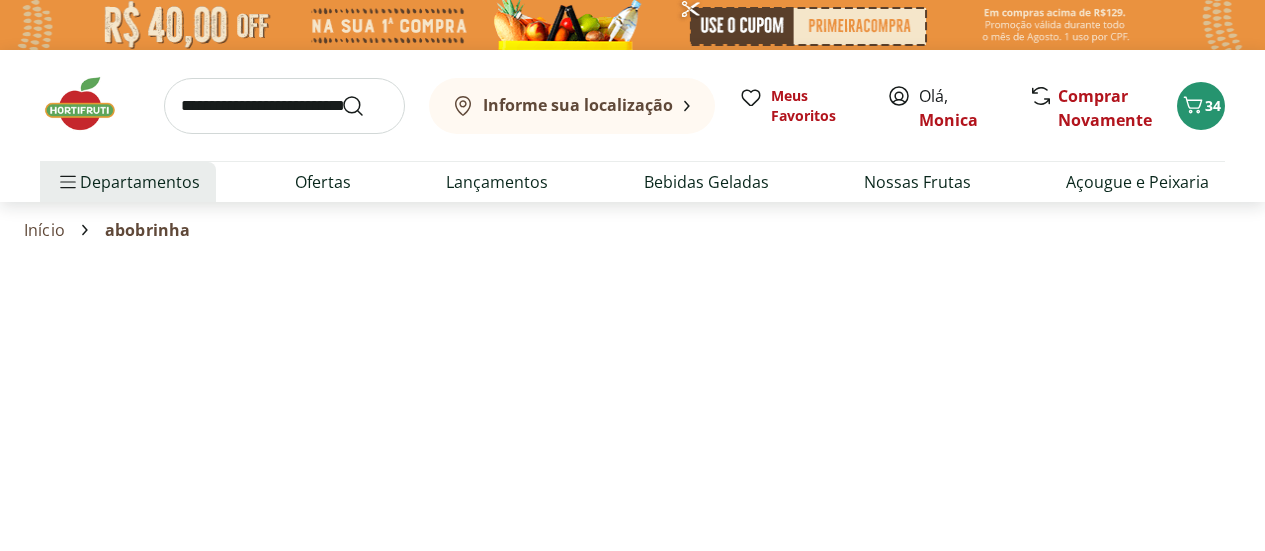 select on "**********" 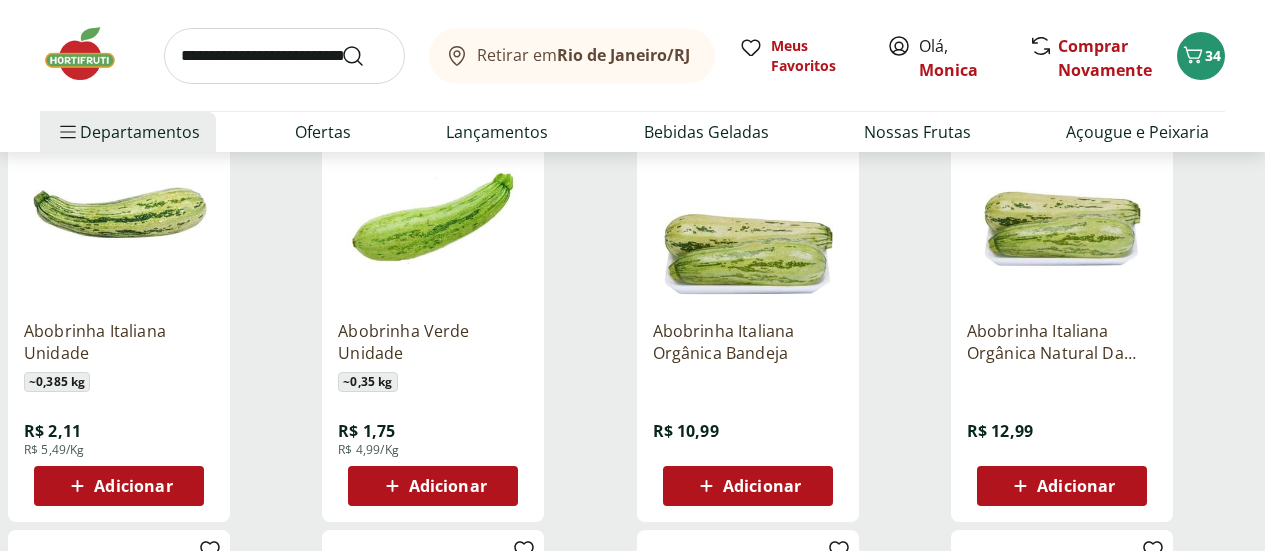 scroll, scrollTop: 400, scrollLeft: 0, axis: vertical 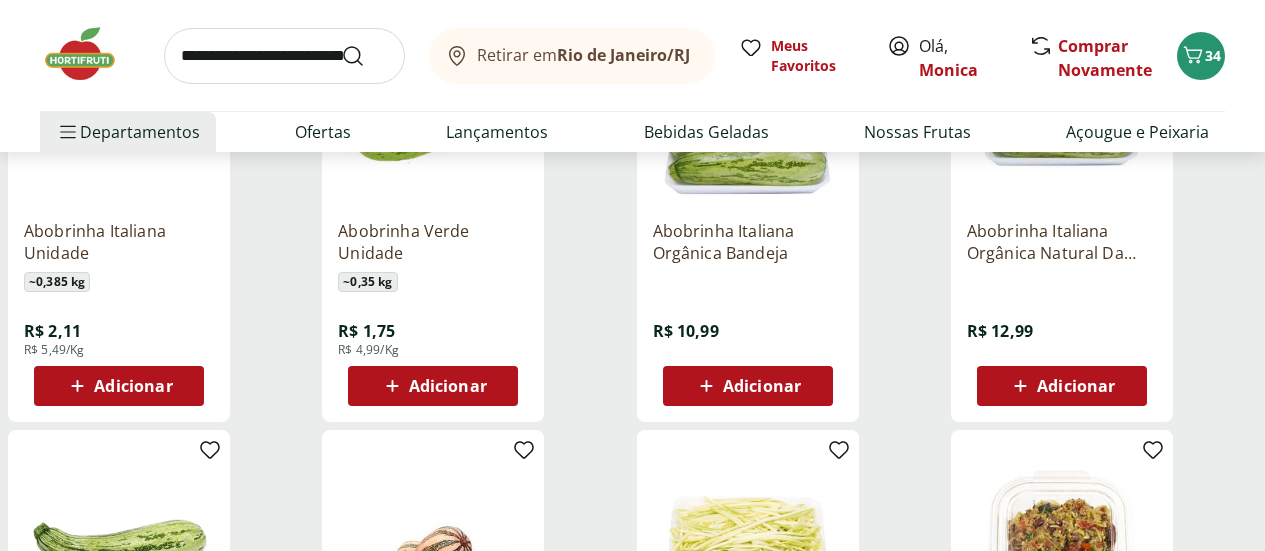 click on "Adicionar" at bounding box center (133, 386) 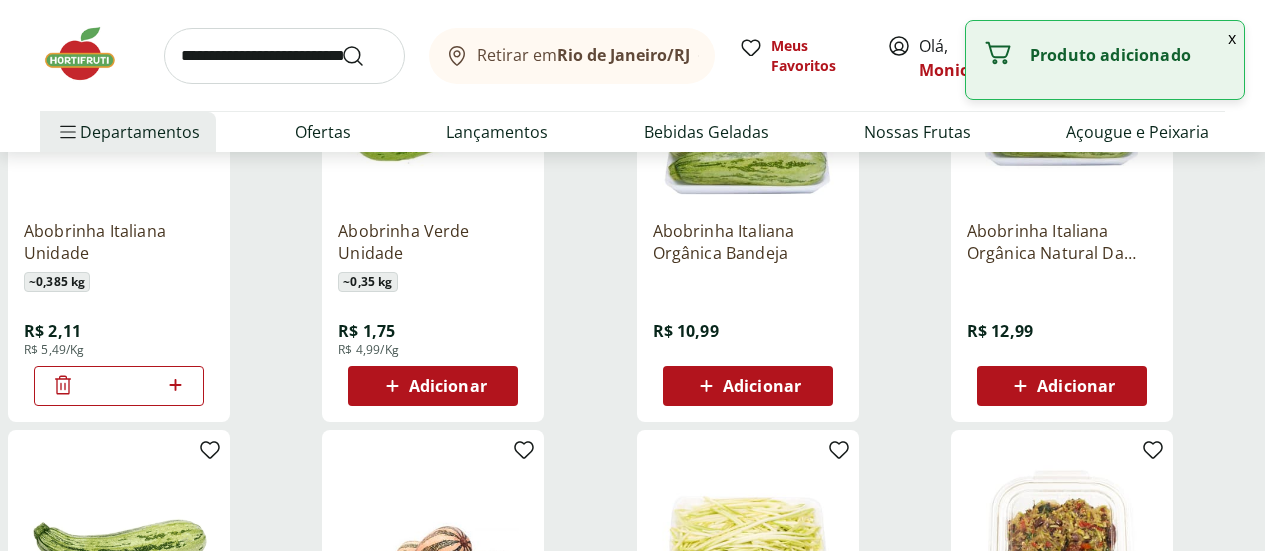 click 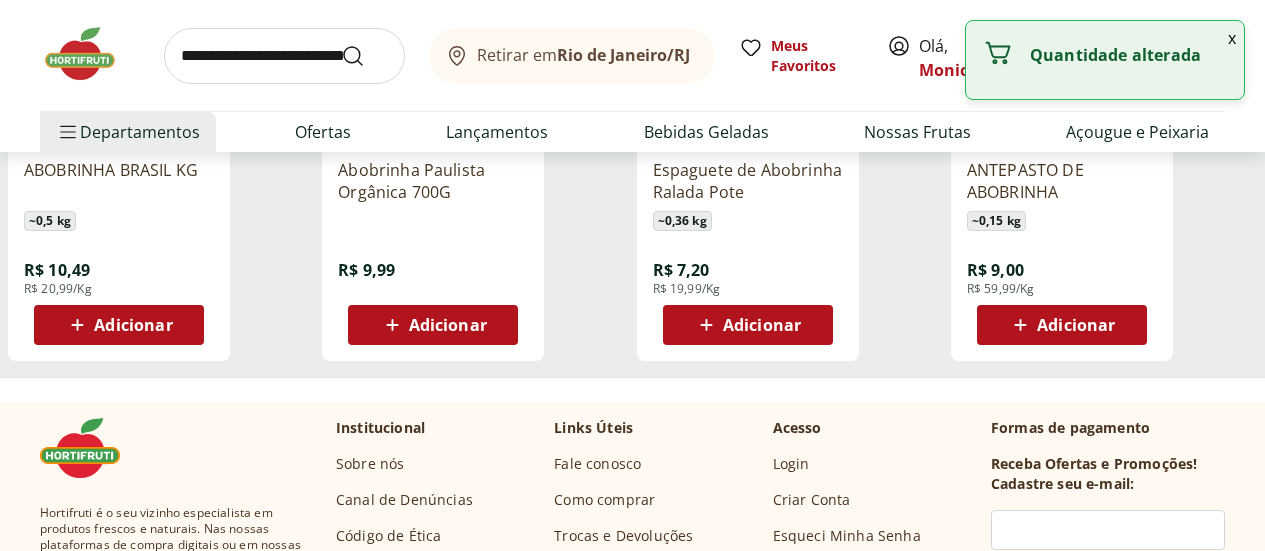 scroll, scrollTop: 700, scrollLeft: 0, axis: vertical 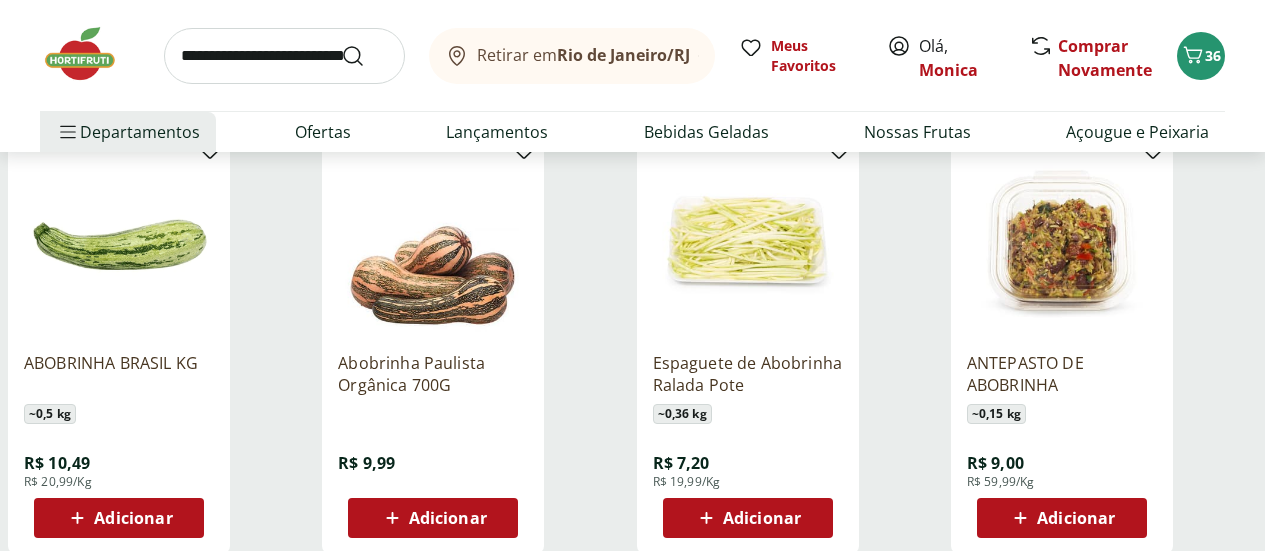 click at bounding box center [284, 56] 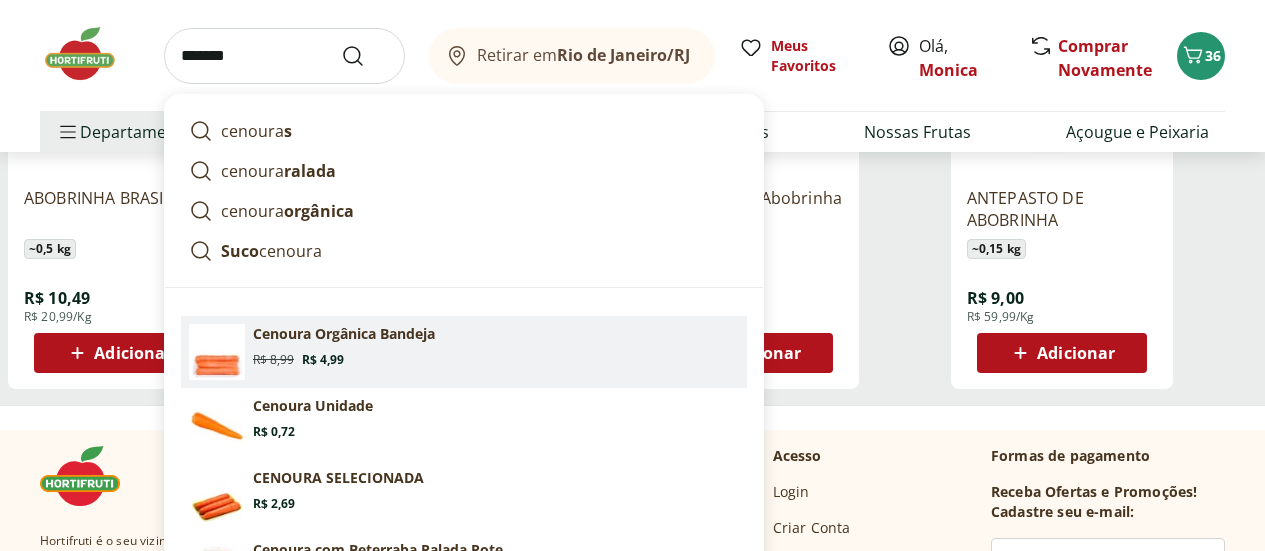 scroll, scrollTop: 900, scrollLeft: 0, axis: vertical 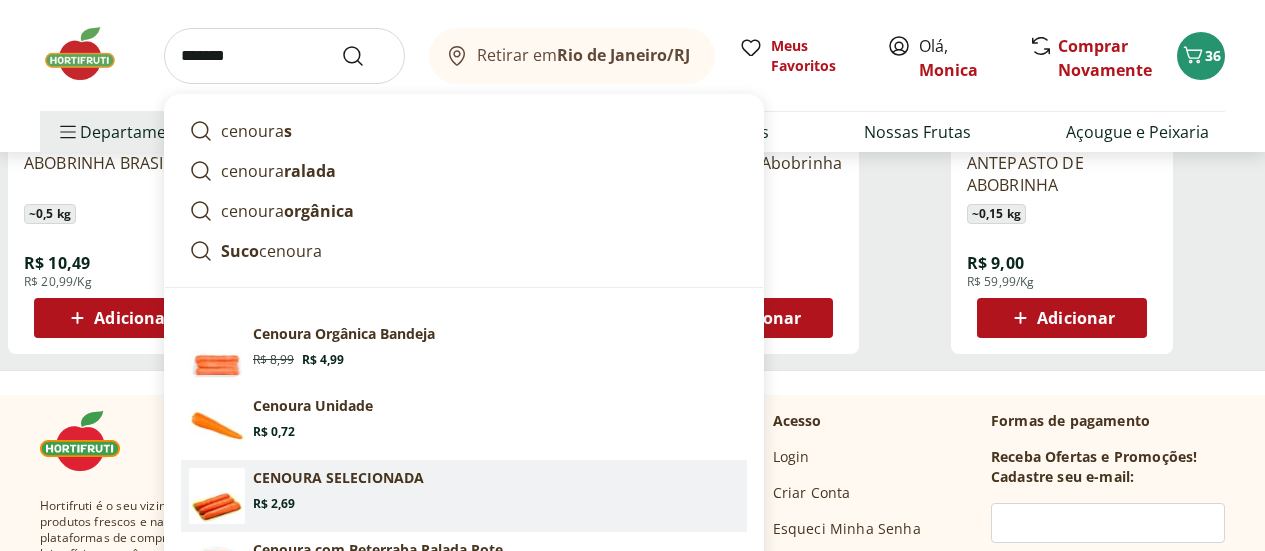 click on "CENOURA SELECIONADA" at bounding box center [338, 478] 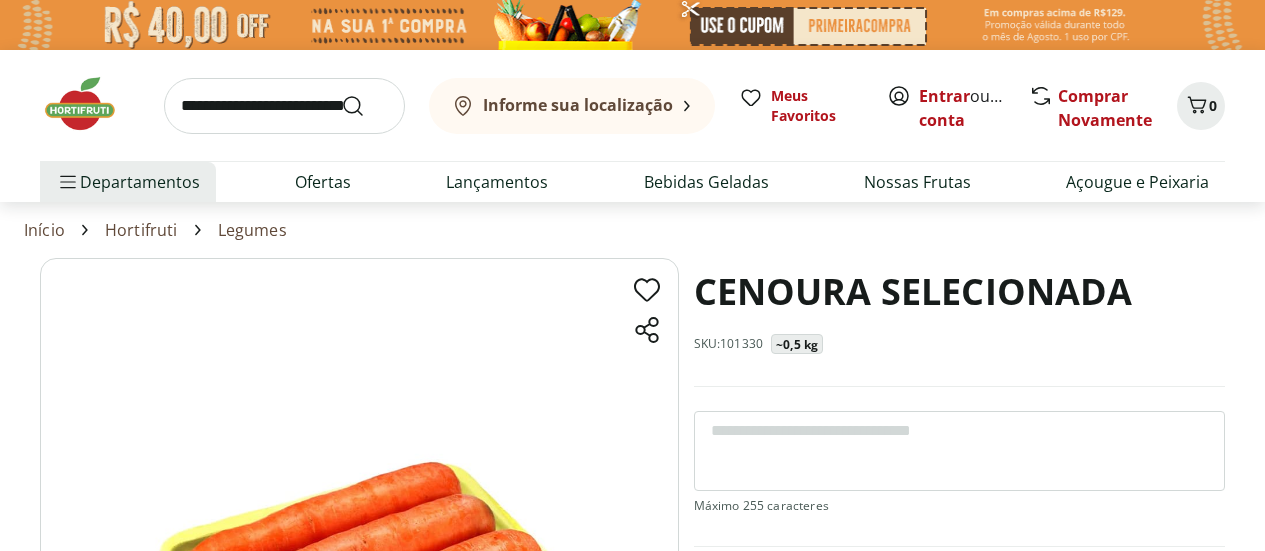 scroll, scrollTop: 0, scrollLeft: 0, axis: both 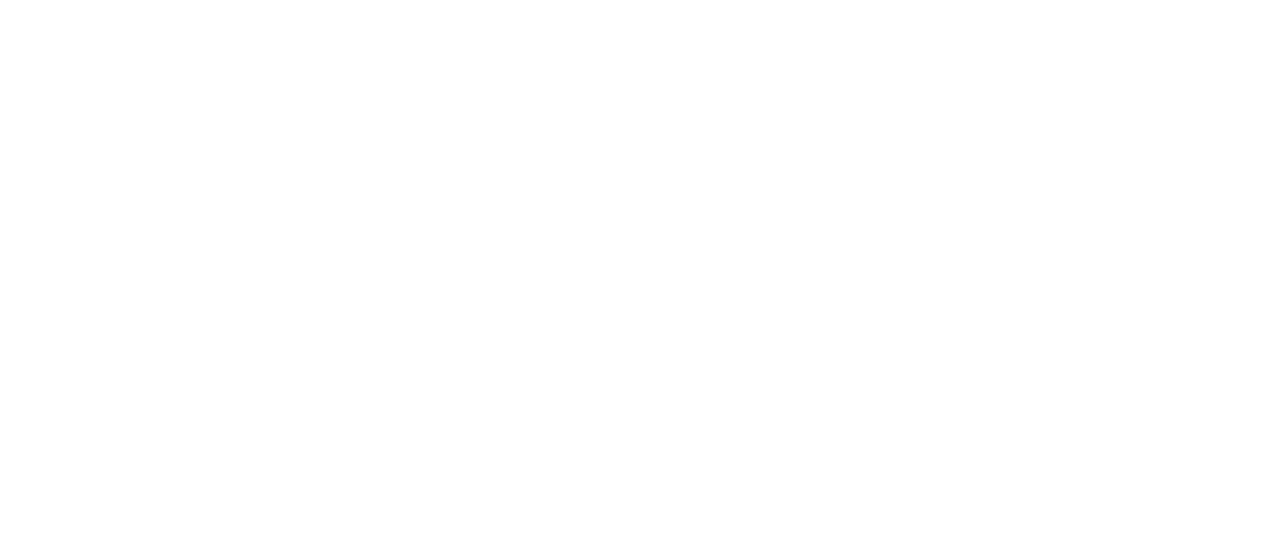 select on "**********" 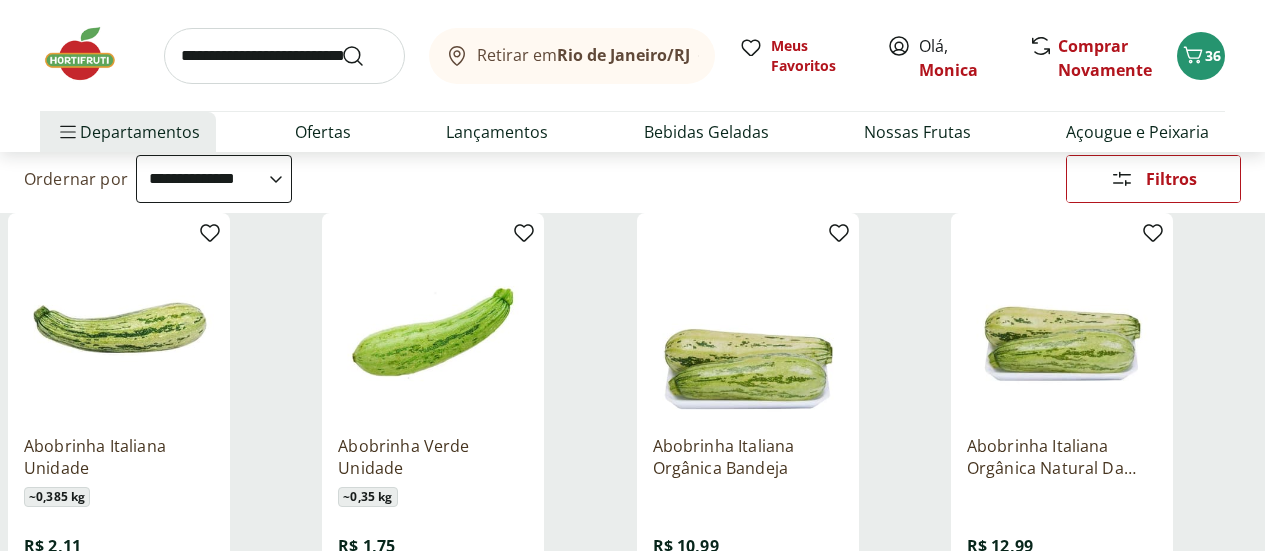 scroll, scrollTop: 200, scrollLeft: 0, axis: vertical 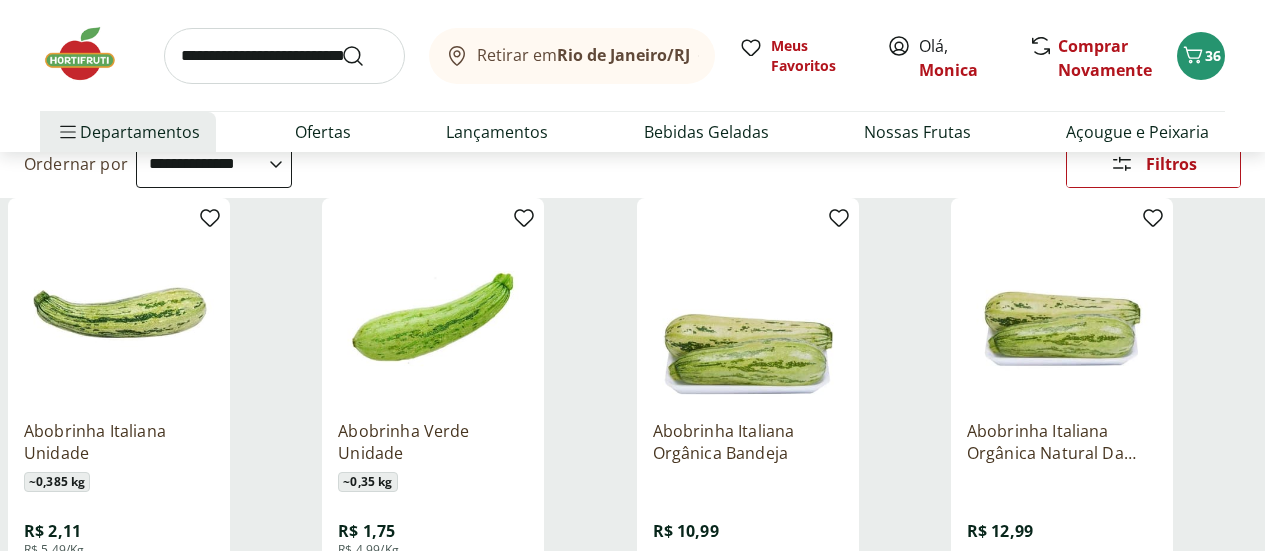 click at bounding box center (284, 56) 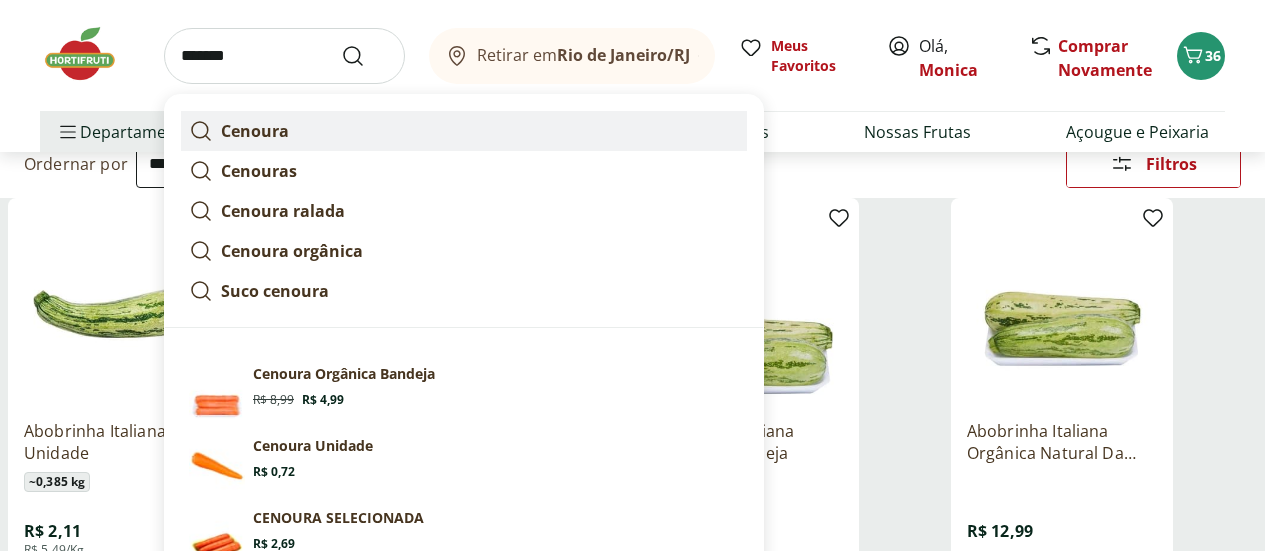 click on "Cenoura" at bounding box center (255, 131) 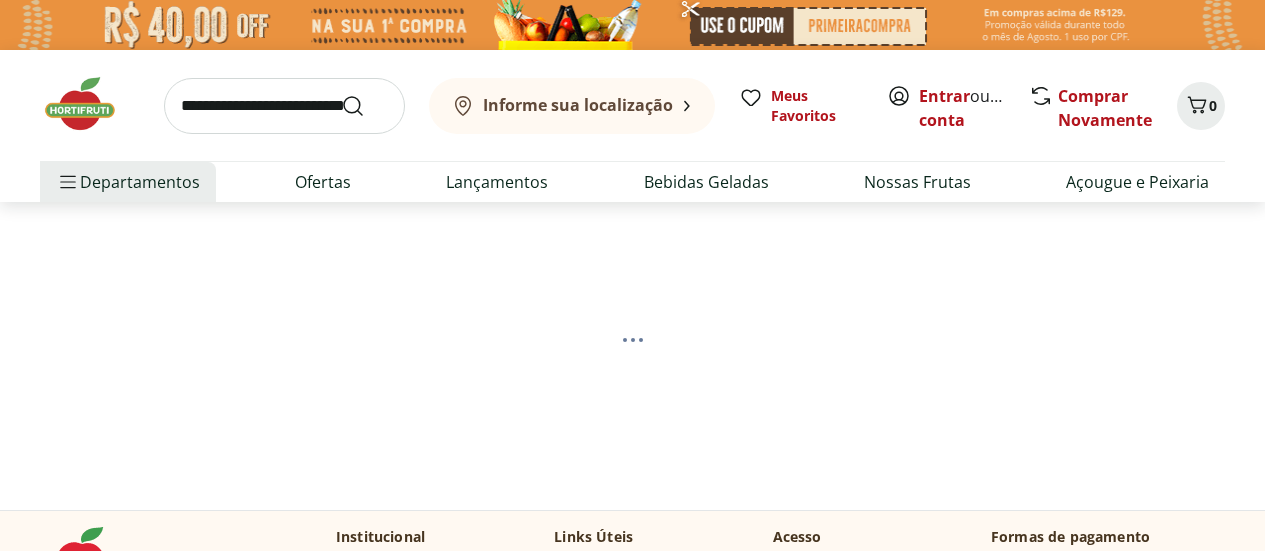 scroll, scrollTop: 0, scrollLeft: 0, axis: both 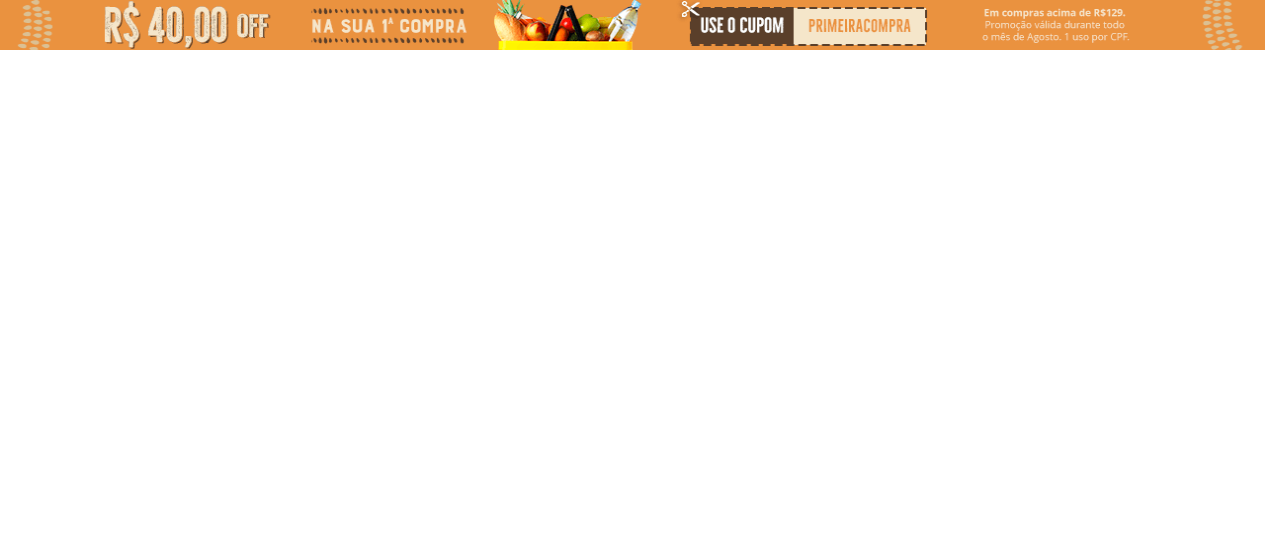 select on "**********" 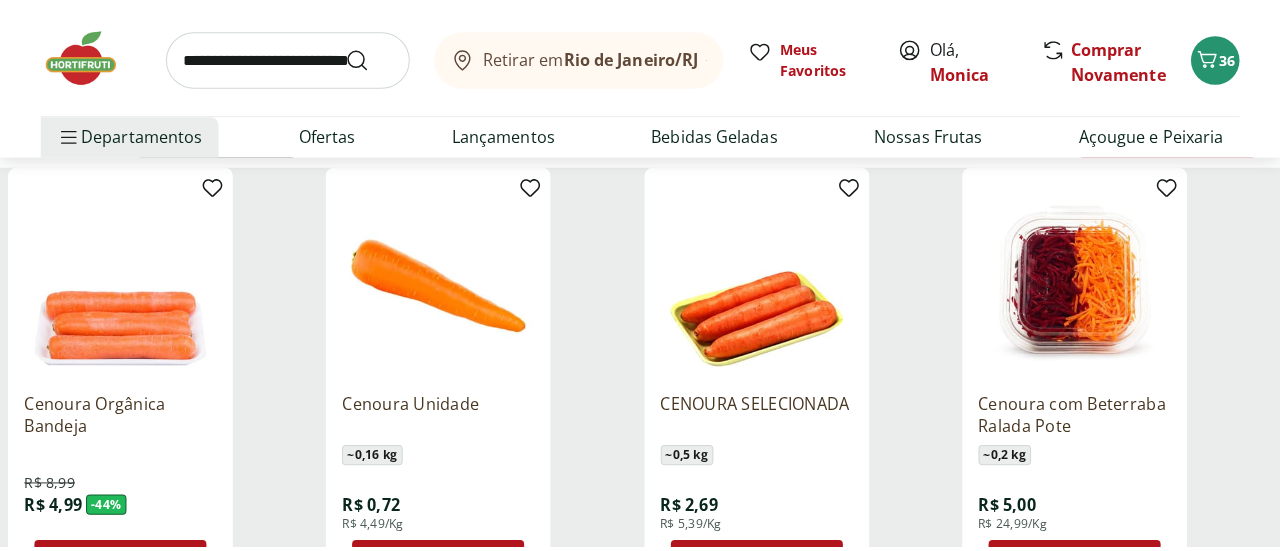scroll, scrollTop: 300, scrollLeft: 0, axis: vertical 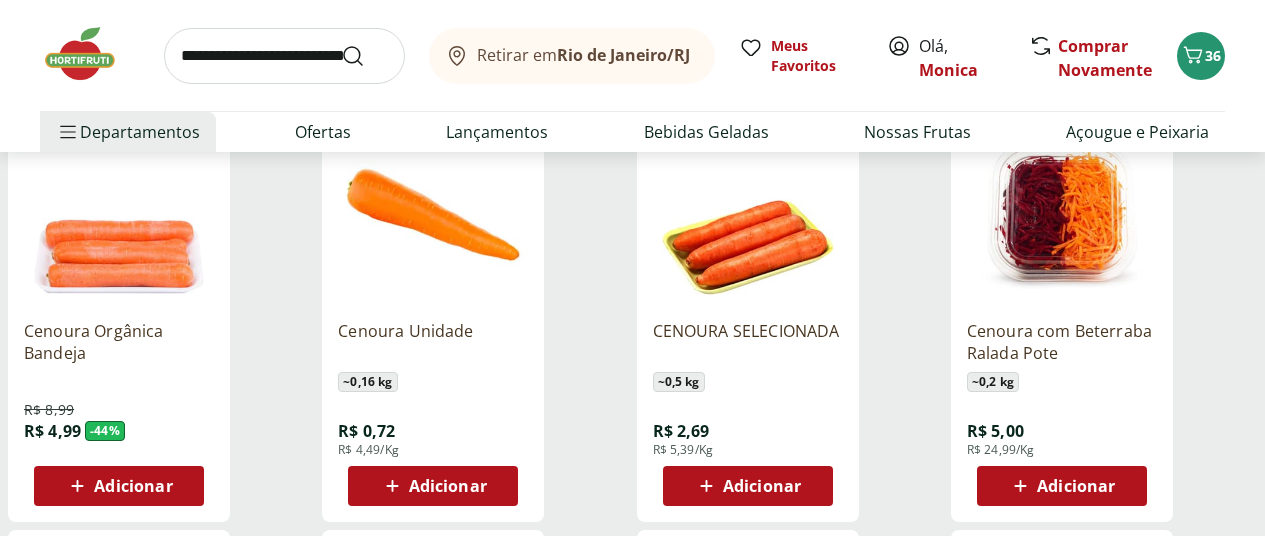click on "Adicionar" at bounding box center [448, 486] 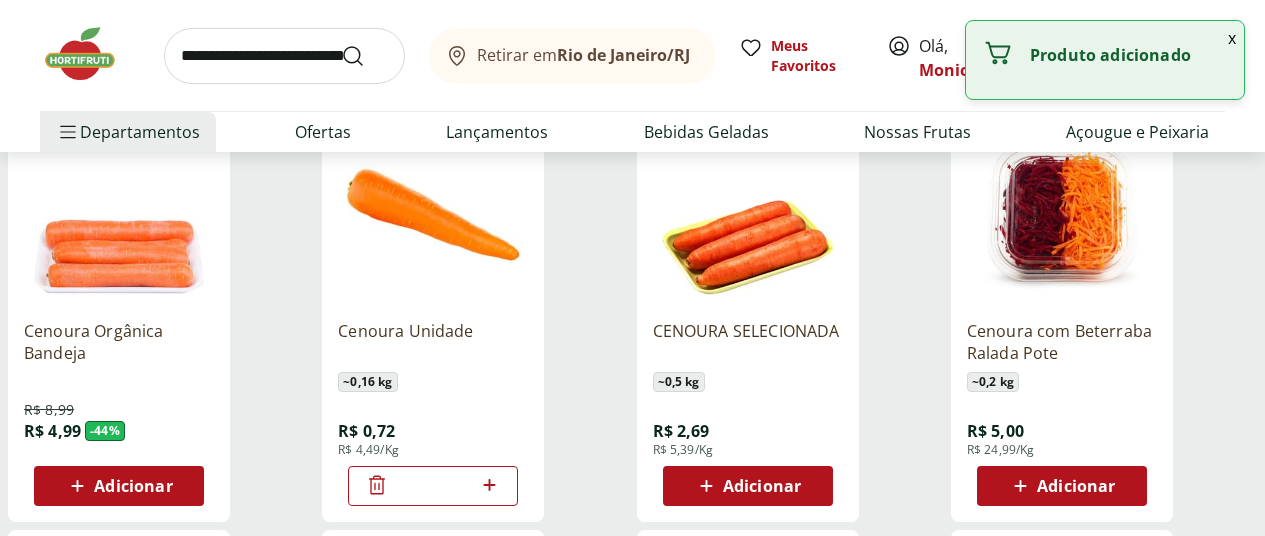 click 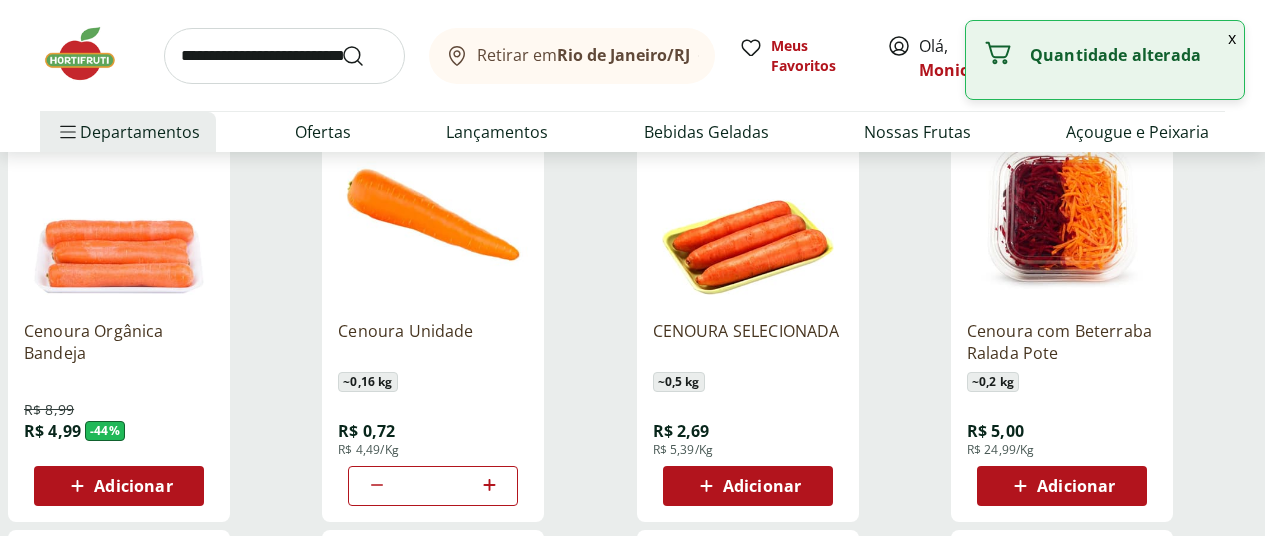 click 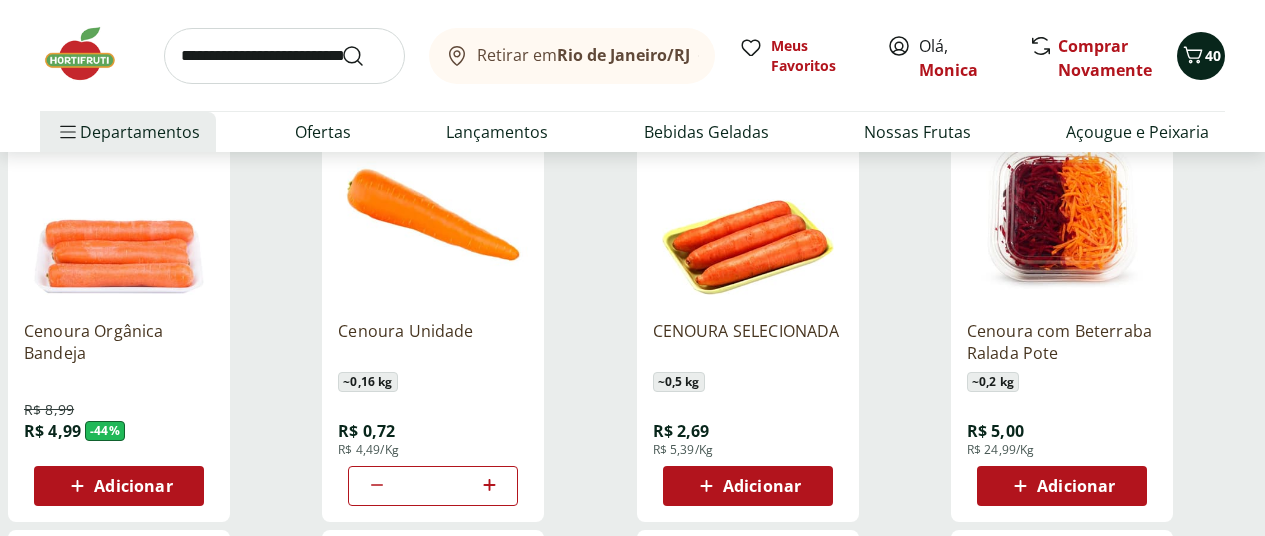 click 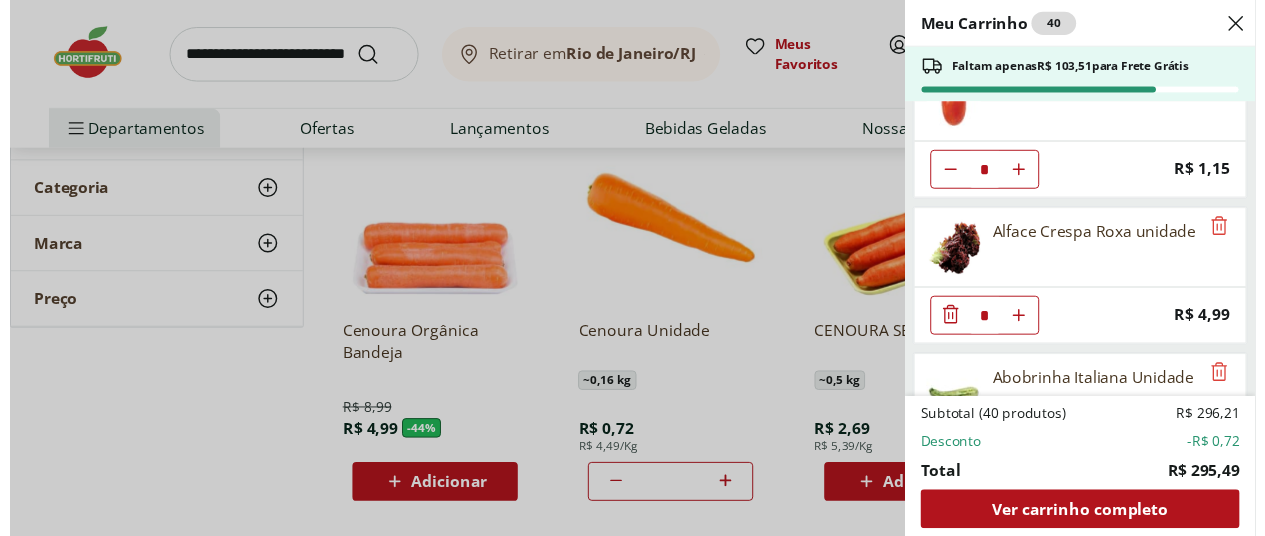 scroll, scrollTop: 1655, scrollLeft: 0, axis: vertical 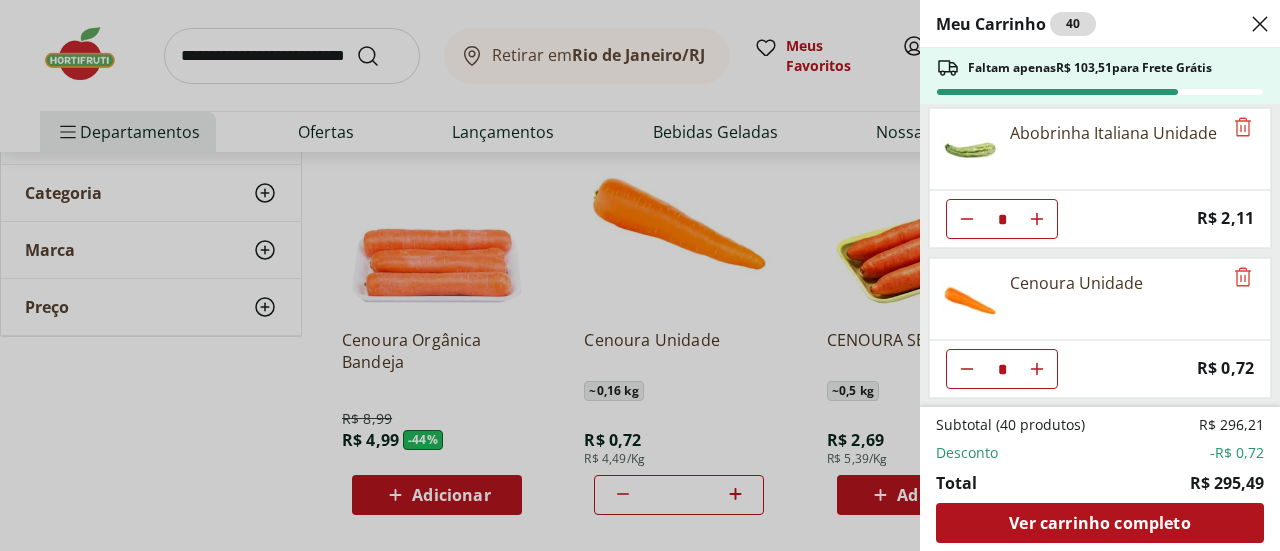 click on "Meu Carrinho 40 Faltam apenas  R$ 103,51  para Frete Grátis Tomate Grape Fiorello 300g * Price: R$ 7,99 Espinafre Unidade * Price: R$ 3,99 Banana Prata Unidade * Price: R$ 2,20 Pão Frances * Price: R$ 1,49 Batata Doce Unidade * Price: R$ 1,53 Alho Nacional Unidade * Original price: R$ 2,03 Price: R$ 1,79 Aipim Unidade * Price: R$ 1,80 Filé Mignon sem Cordão * Price: R$ 179,80 Hamburguer de File Mignon Wessel 360g * Price: R$ 34,99 Tomate Italiano * Price: R$ 1,15 Alface Crespa Roxa unidade * Price: R$ 4,99 Abobrinha Italiana Unidade * Price: R$ 2,11 Cenoura Unidade * Price: R$ 0,72 Subtotal (40 produtos) R$ 296,21 Desconto -R$ 0,72 Total R$ 295,49 Ver carrinho completo" at bounding box center (640, 275) 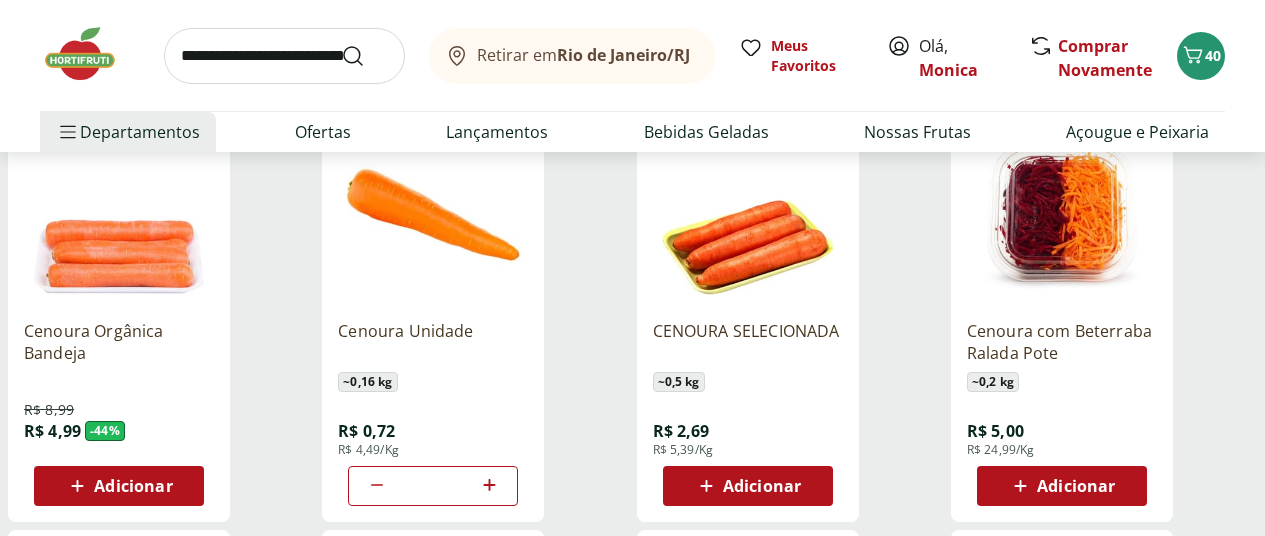 click at bounding box center [284, 56] 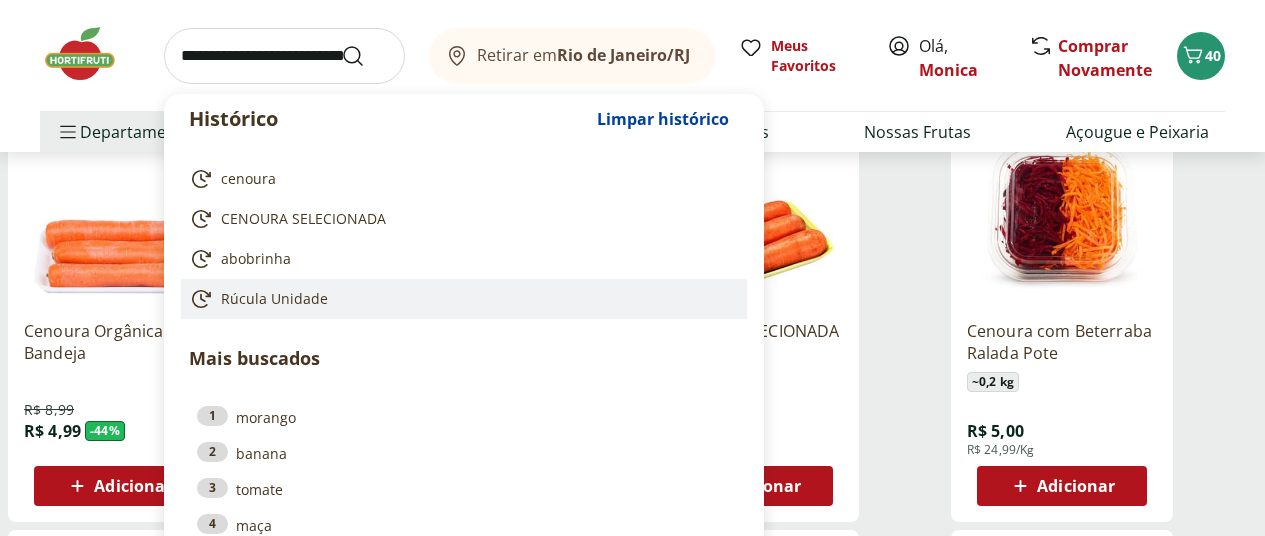 click on "Rúcula Unidade" at bounding box center [274, 299] 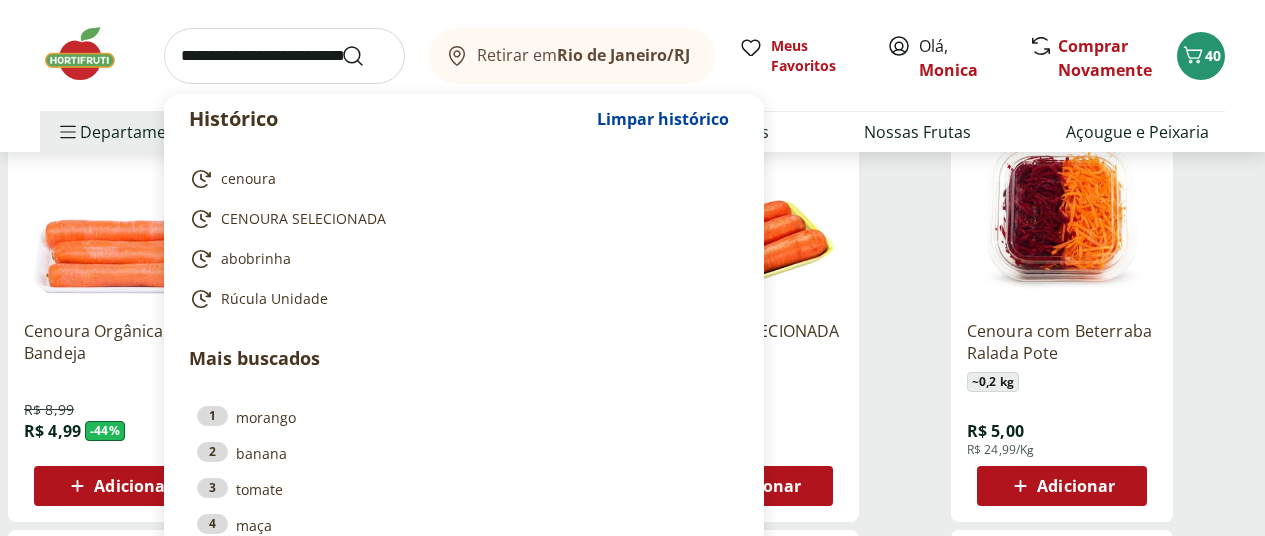 type on "**********" 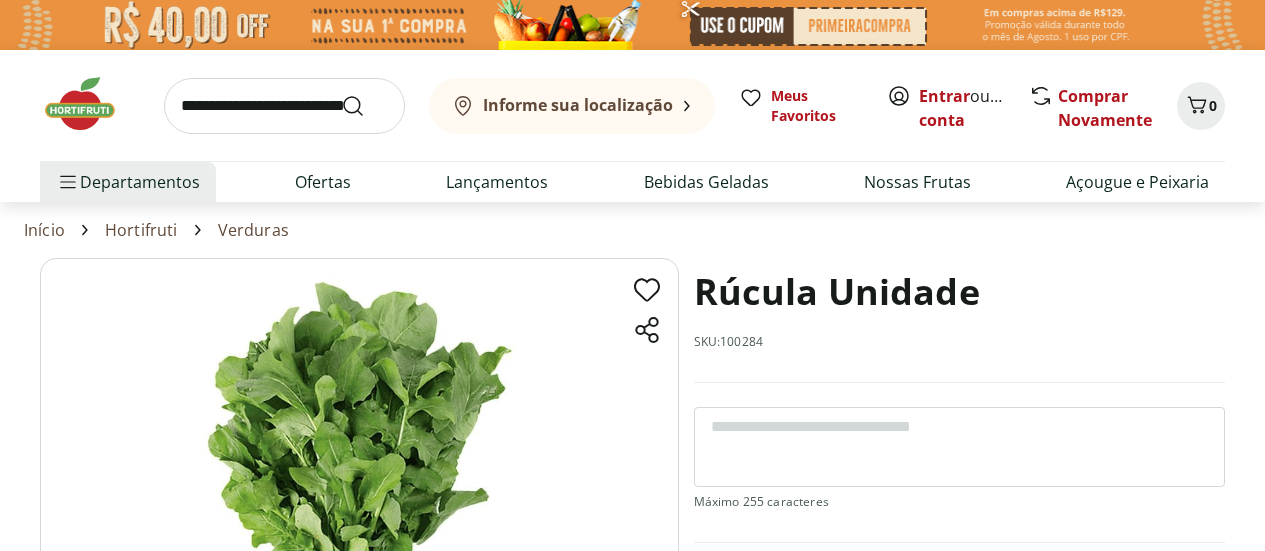 scroll, scrollTop: 0, scrollLeft: 0, axis: both 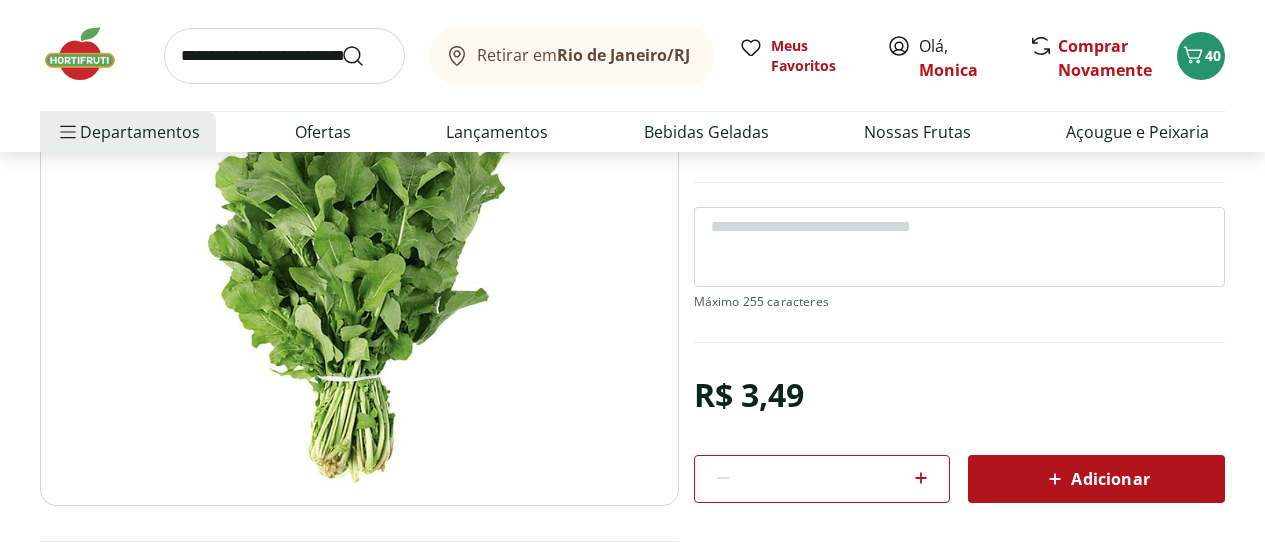 click on "Adicionar" at bounding box center (1096, 479) 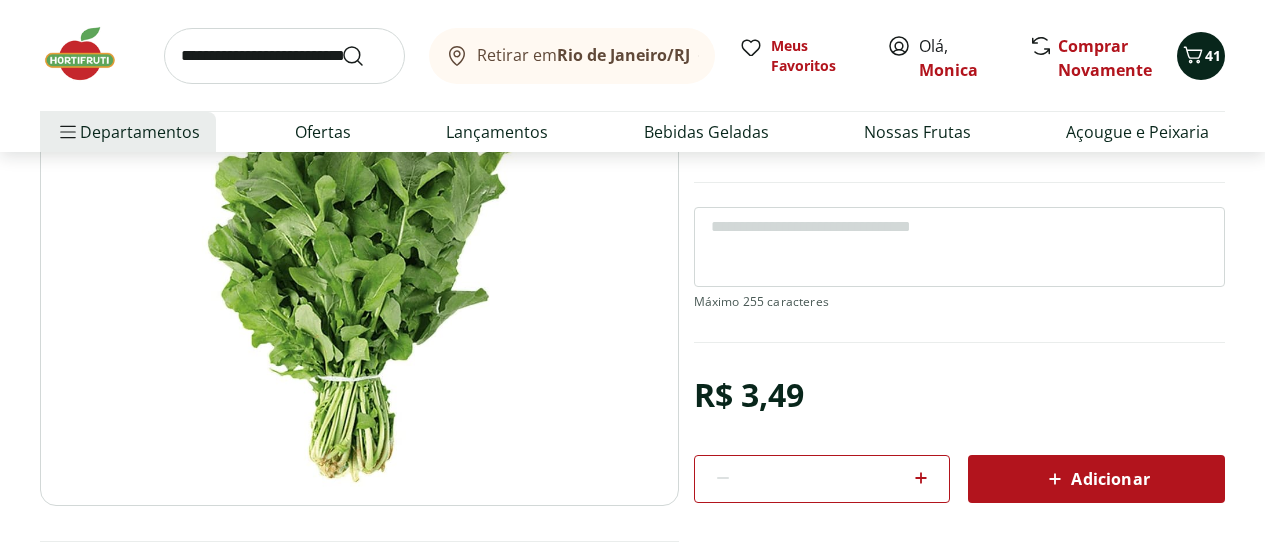click 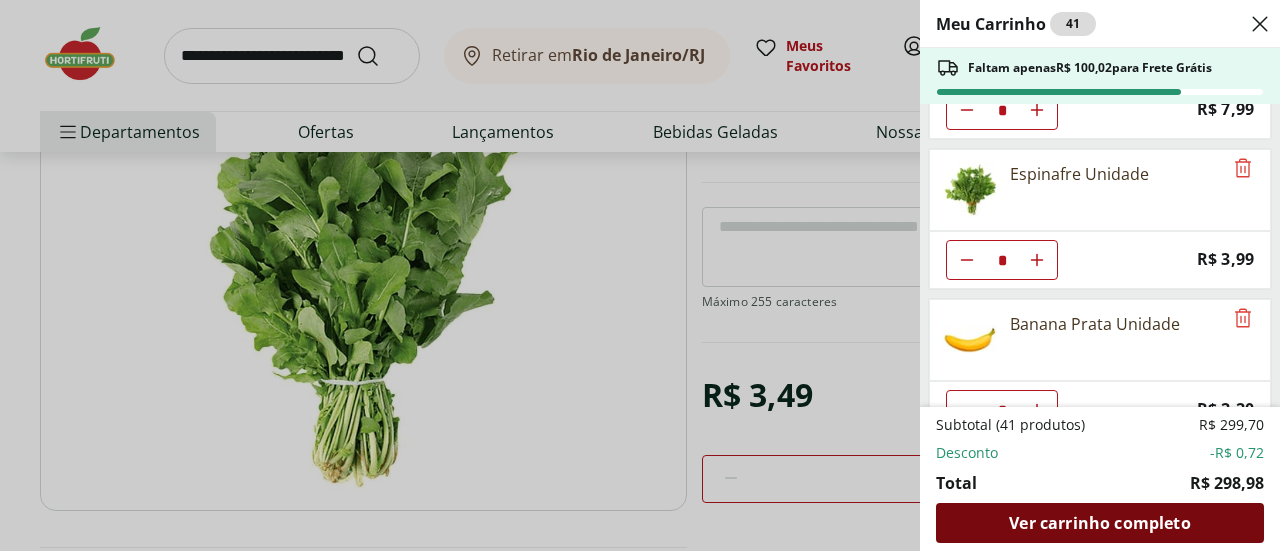 scroll, scrollTop: 200, scrollLeft: 0, axis: vertical 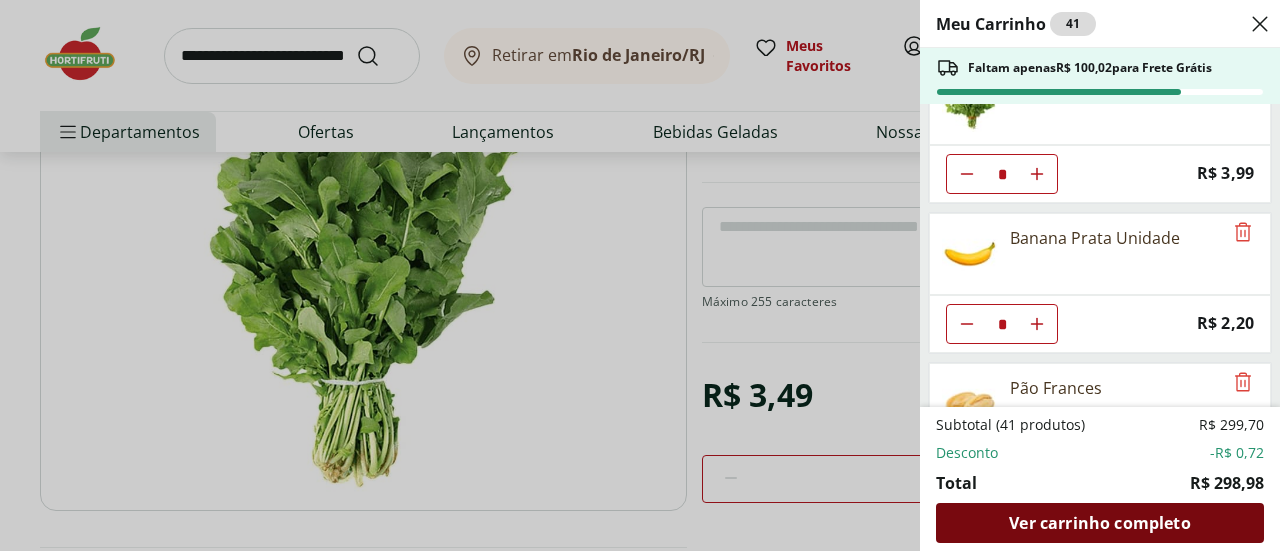 click on "Ver carrinho completo" at bounding box center [1099, 523] 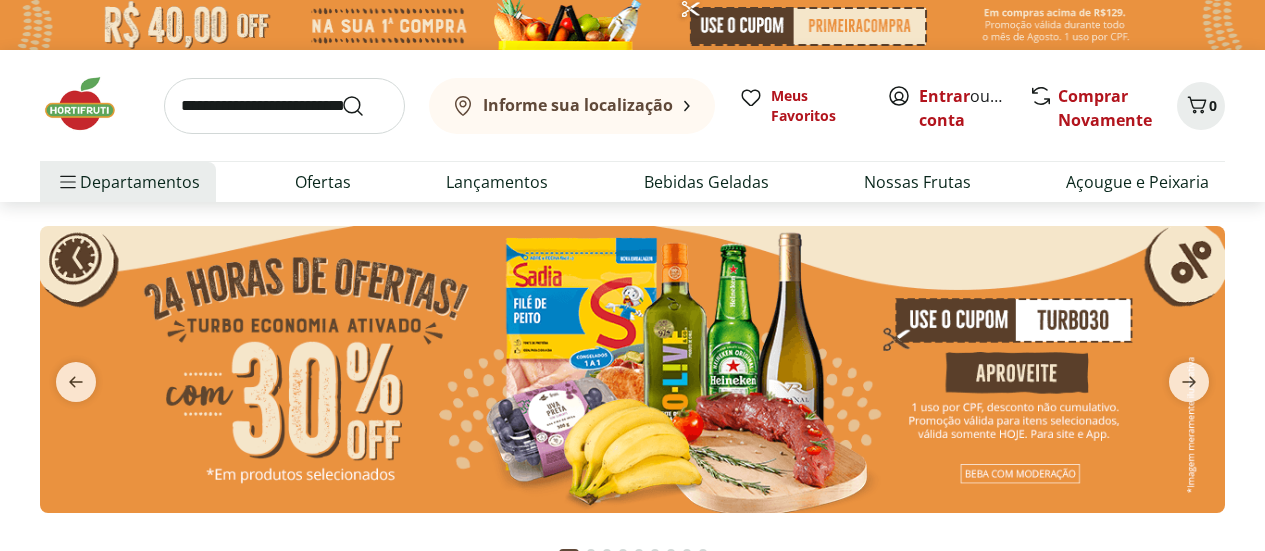 scroll, scrollTop: 0, scrollLeft: 0, axis: both 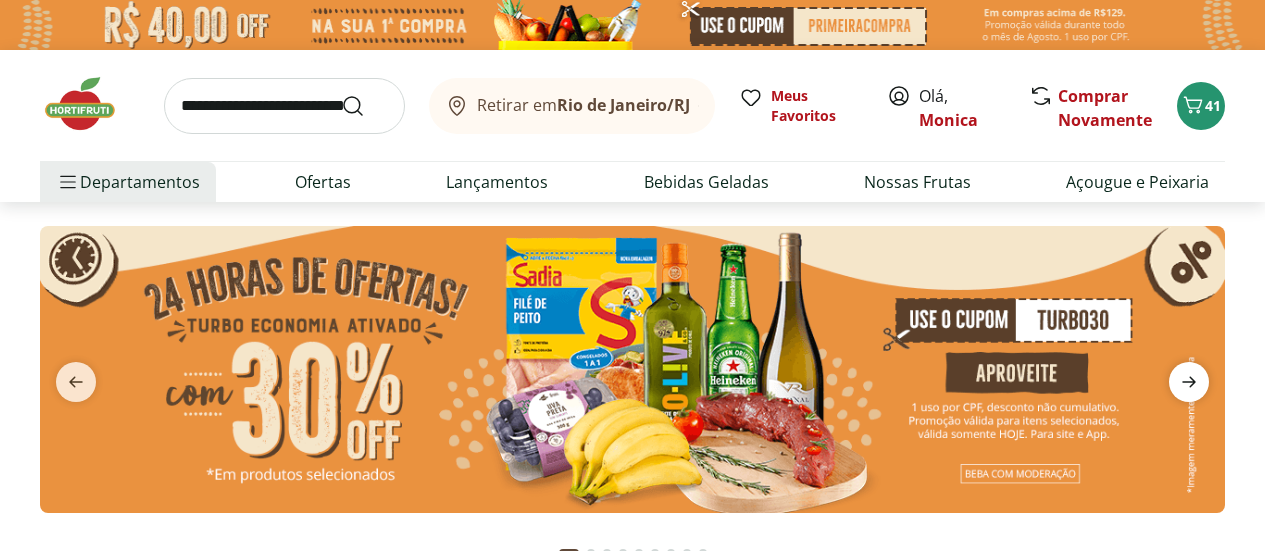 click 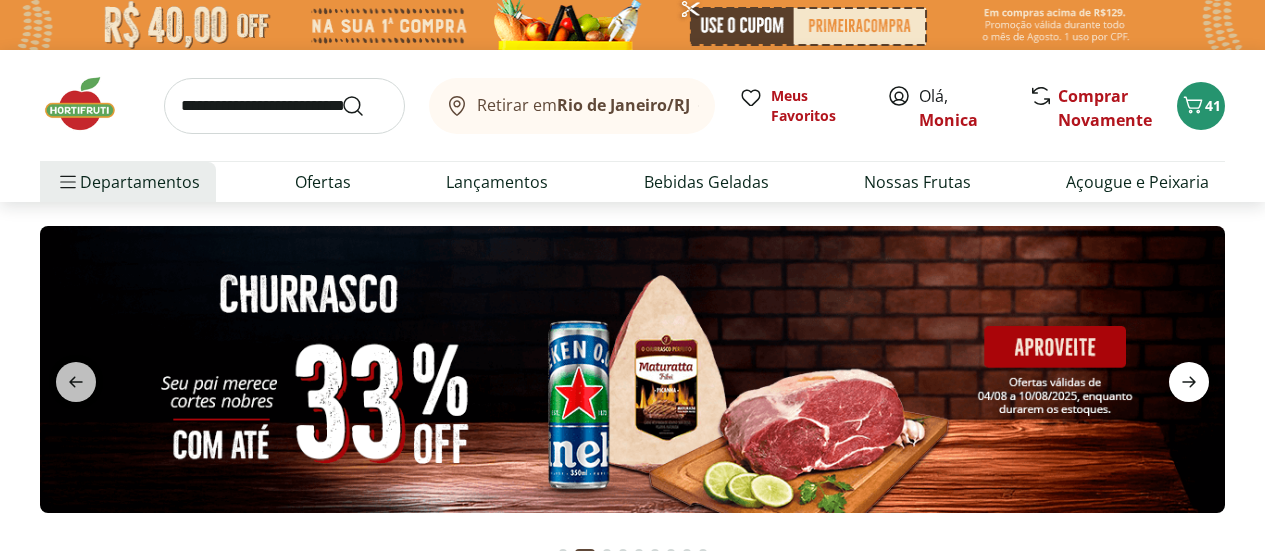click 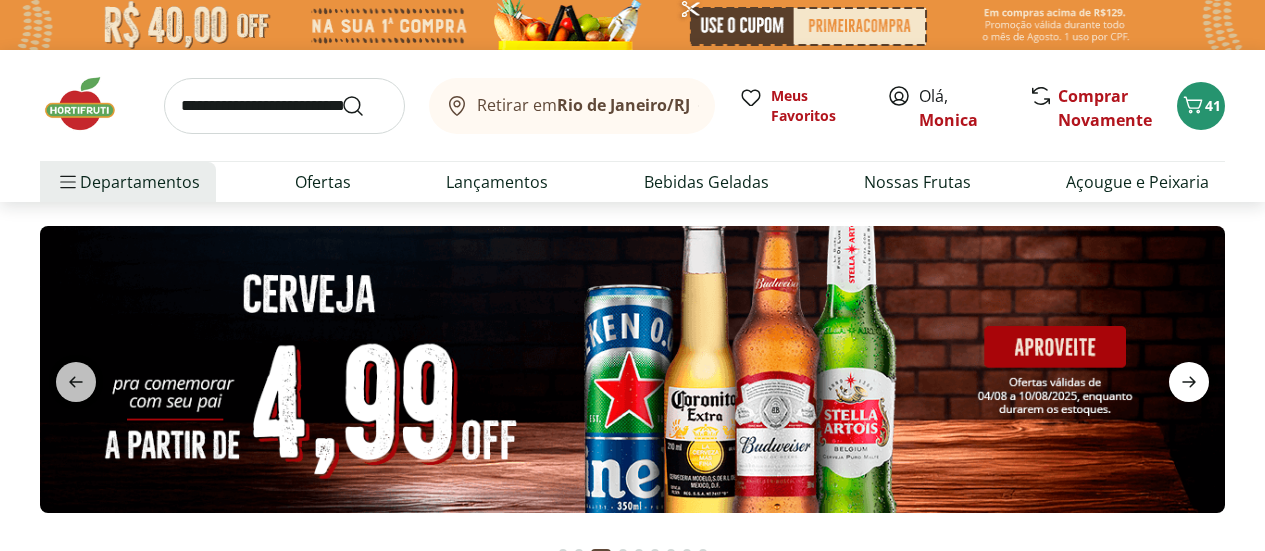 click 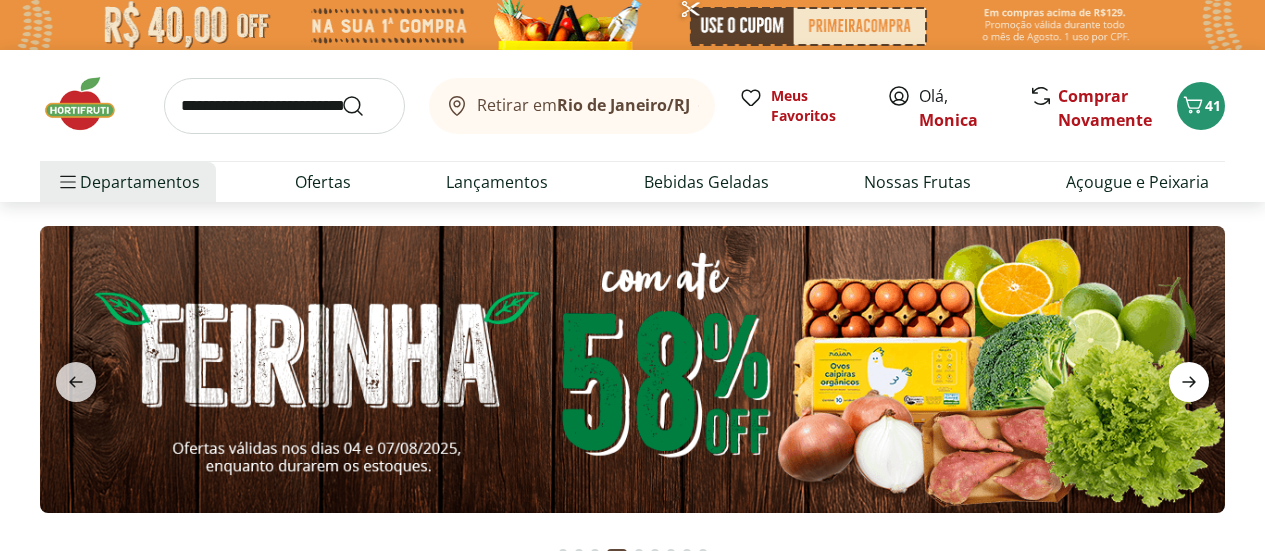 click 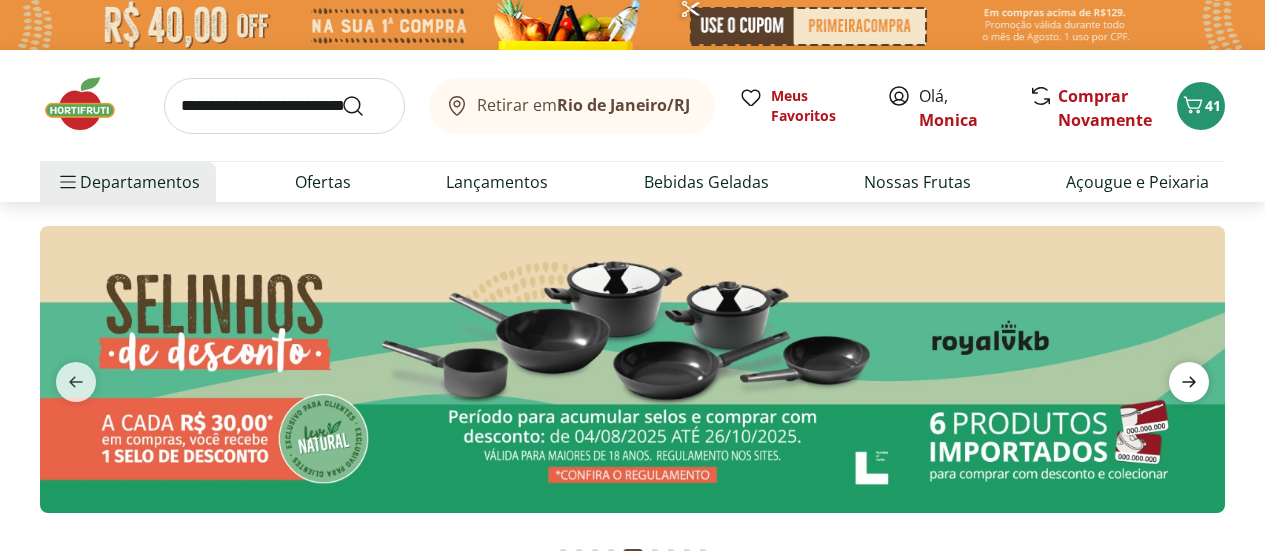 click 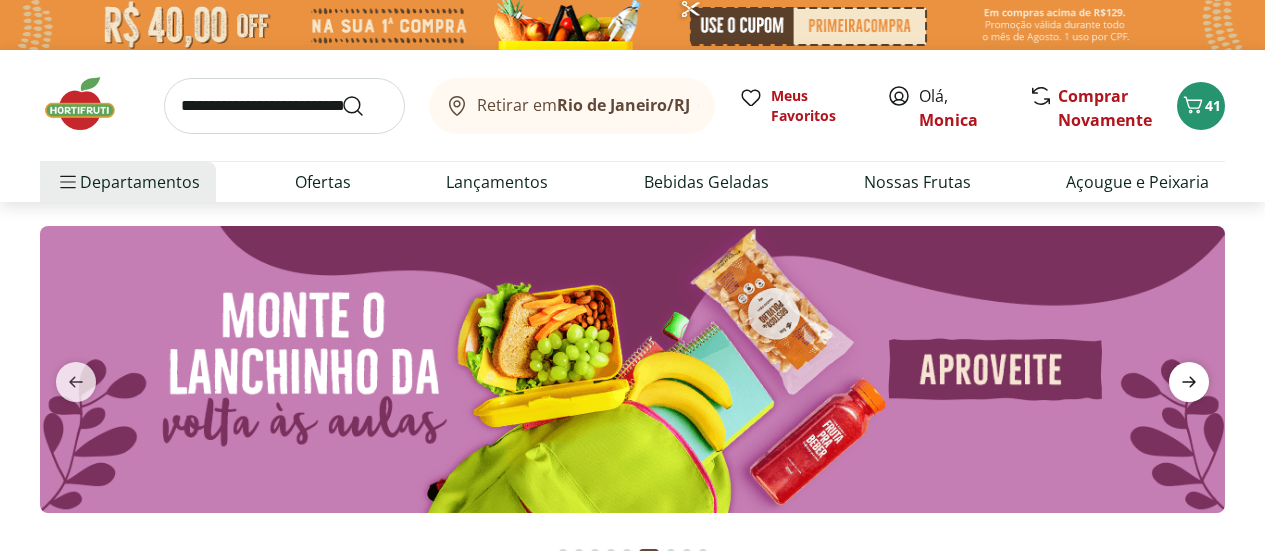 click 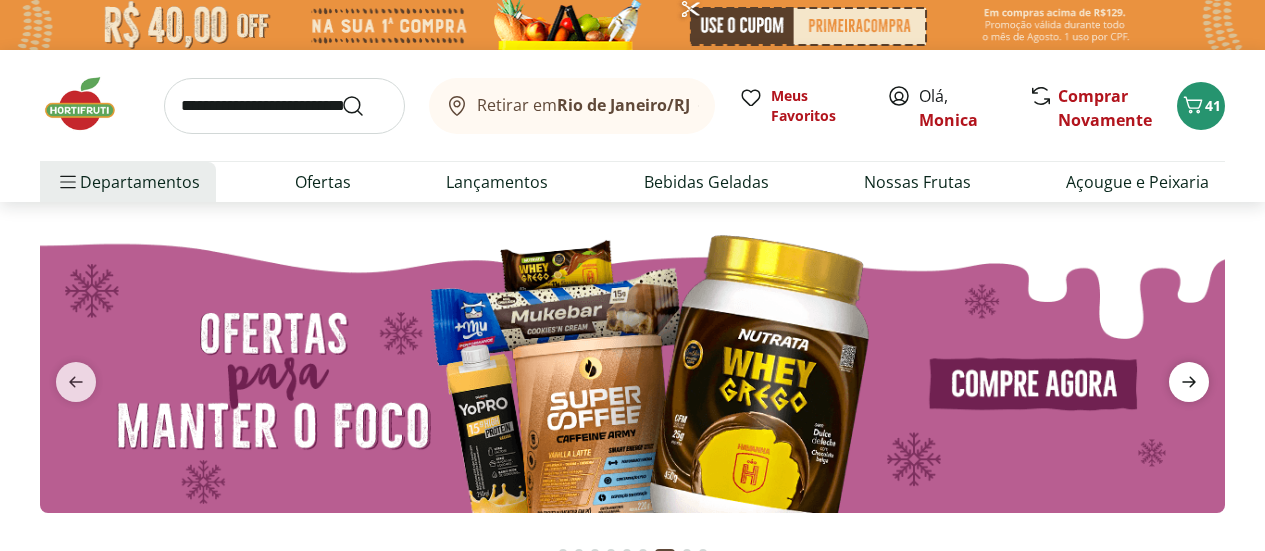 click 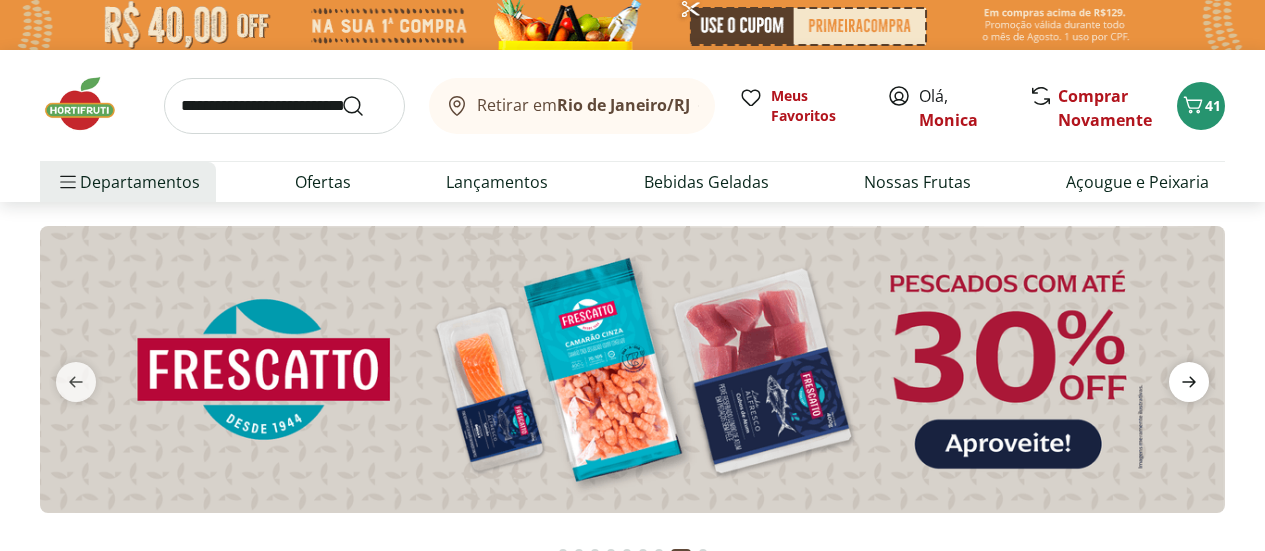 click 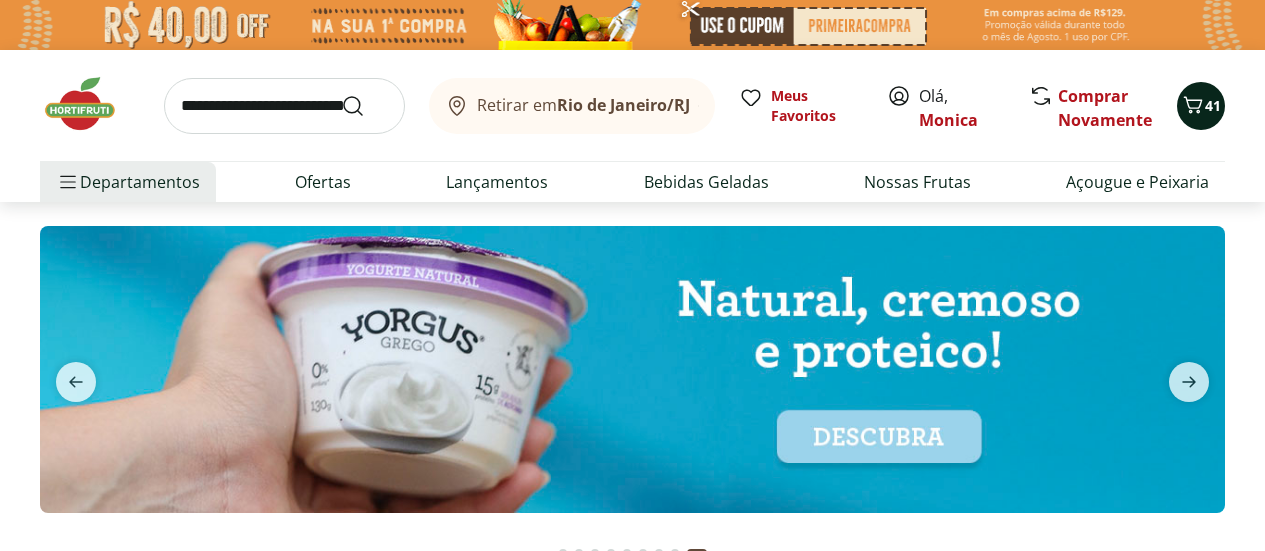 click 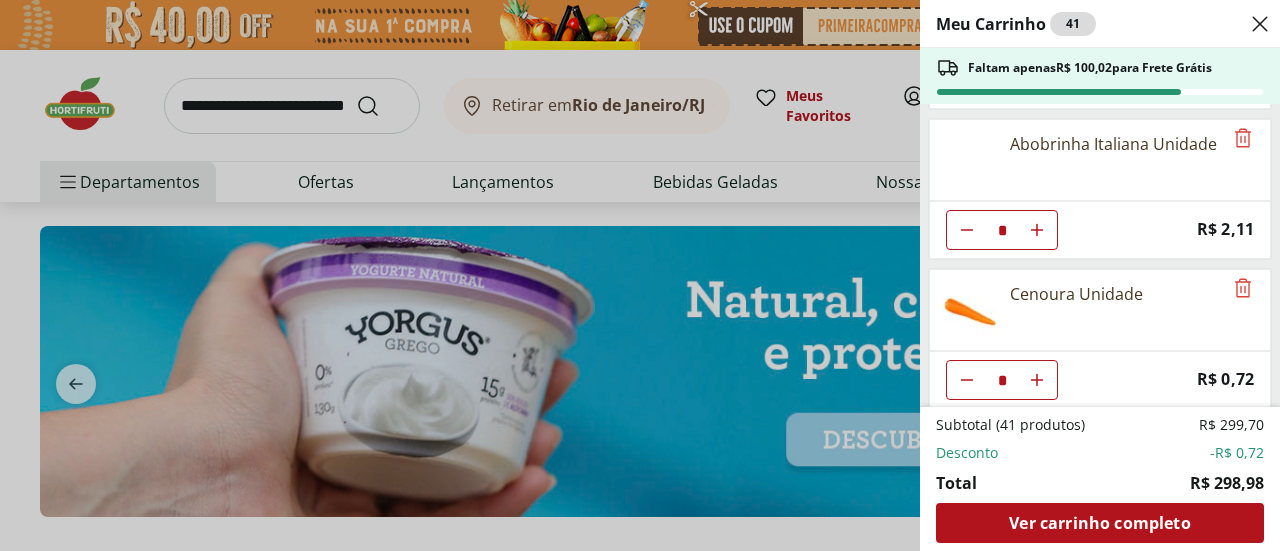 scroll, scrollTop: 1805, scrollLeft: 0, axis: vertical 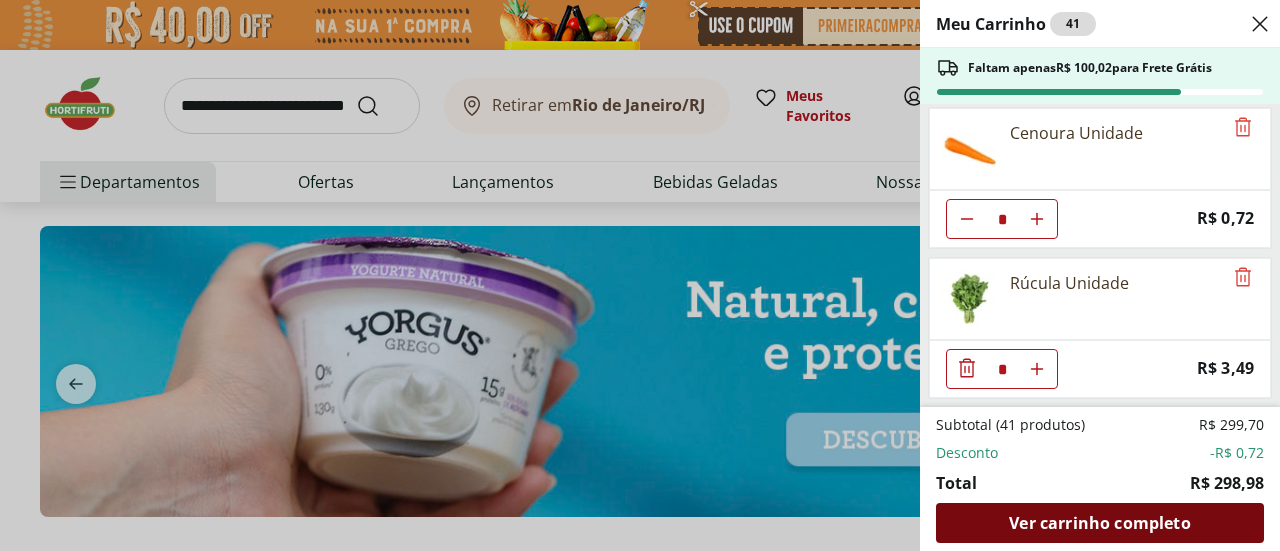 click on "Ver carrinho completo" at bounding box center [1099, 523] 